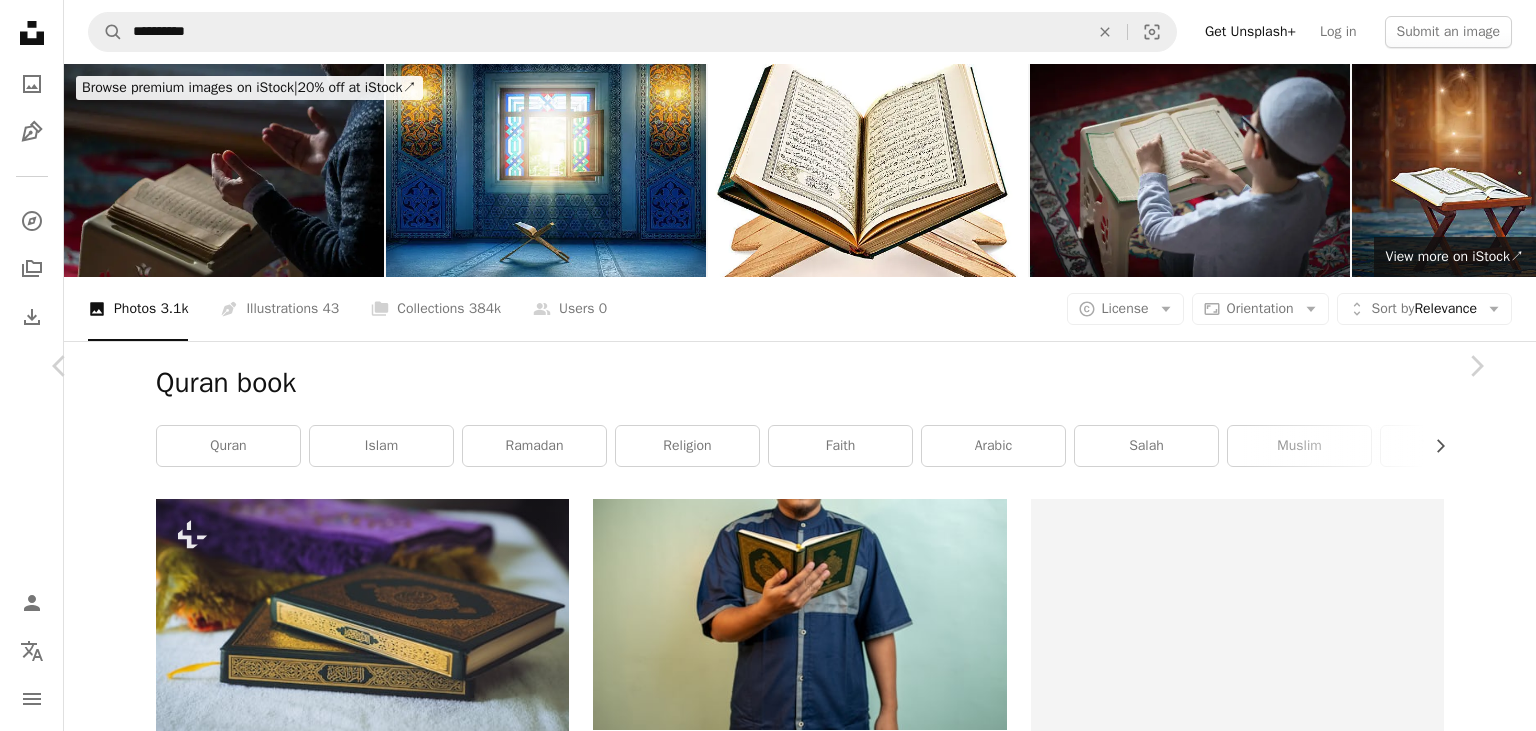 scroll, scrollTop: 4805, scrollLeft: 0, axis: vertical 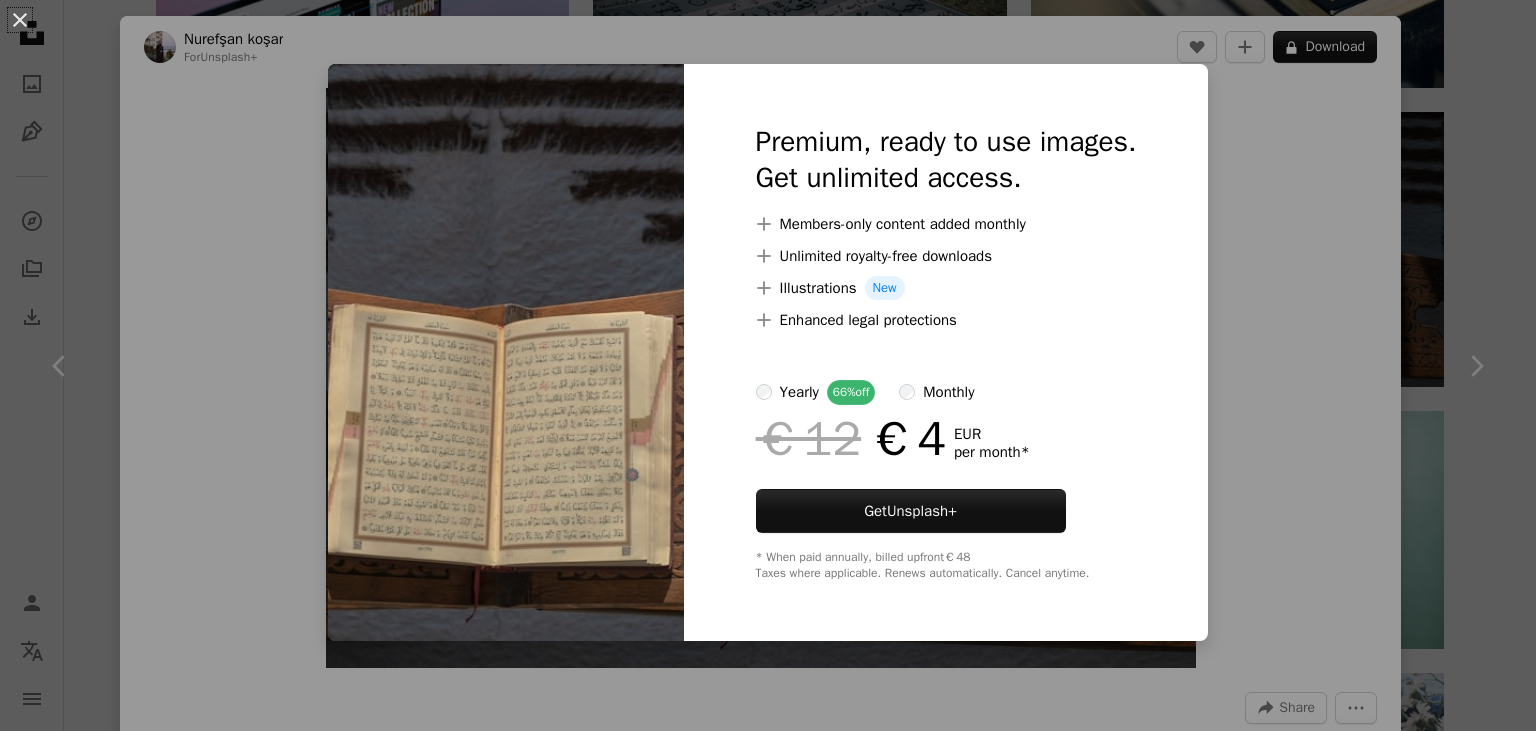 click at bounding box center (506, 352) 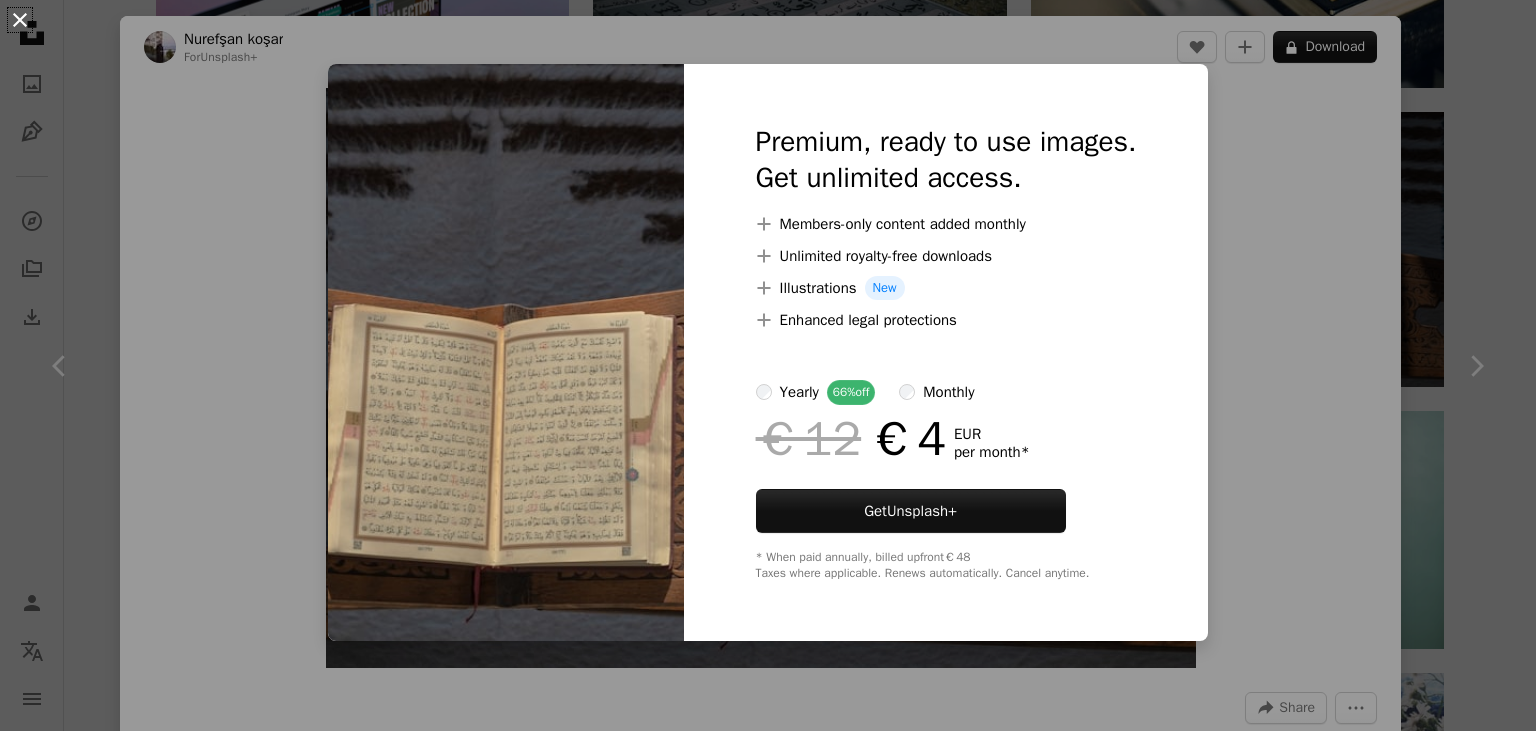 click on "An X shape" at bounding box center [20, 20] 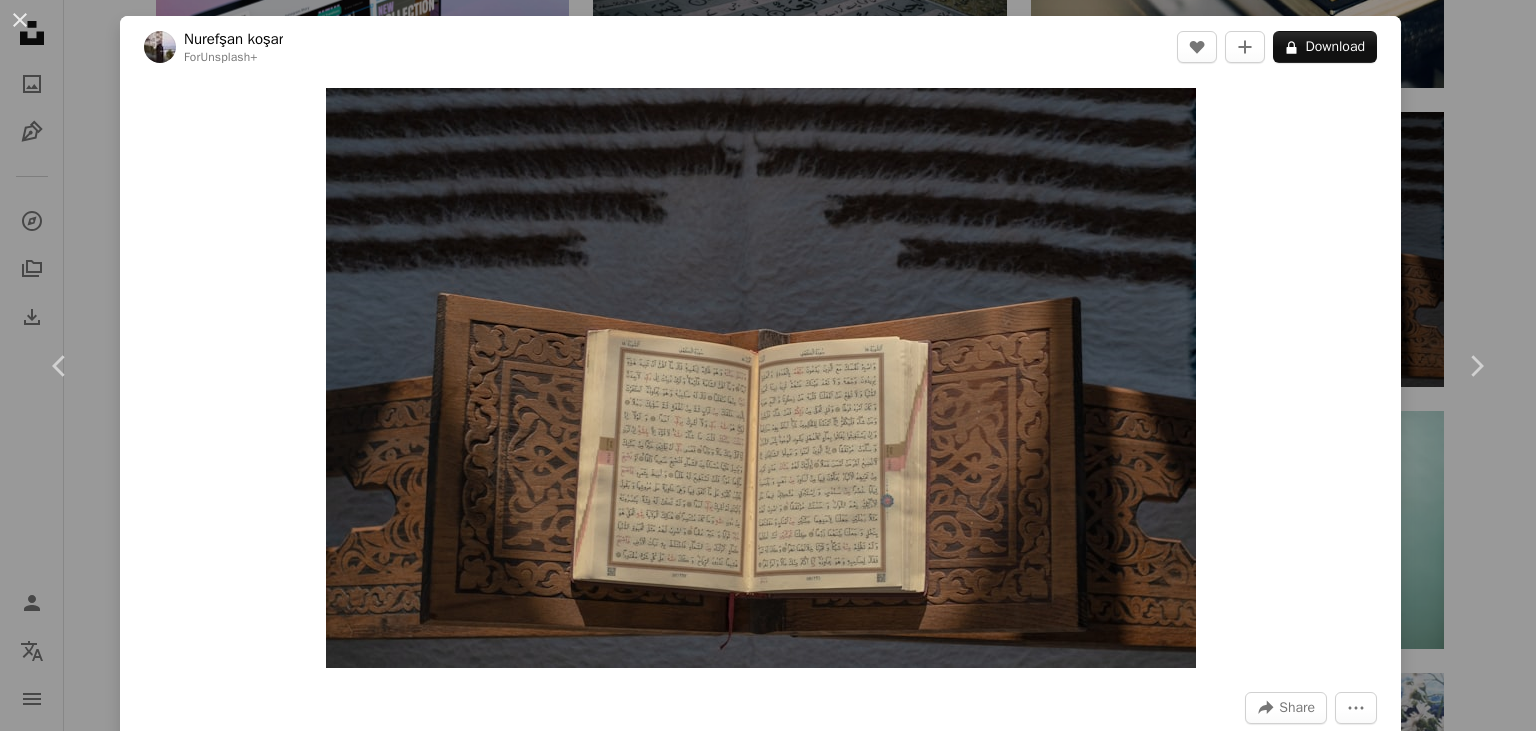 click on "An X shape" at bounding box center [20, 20] 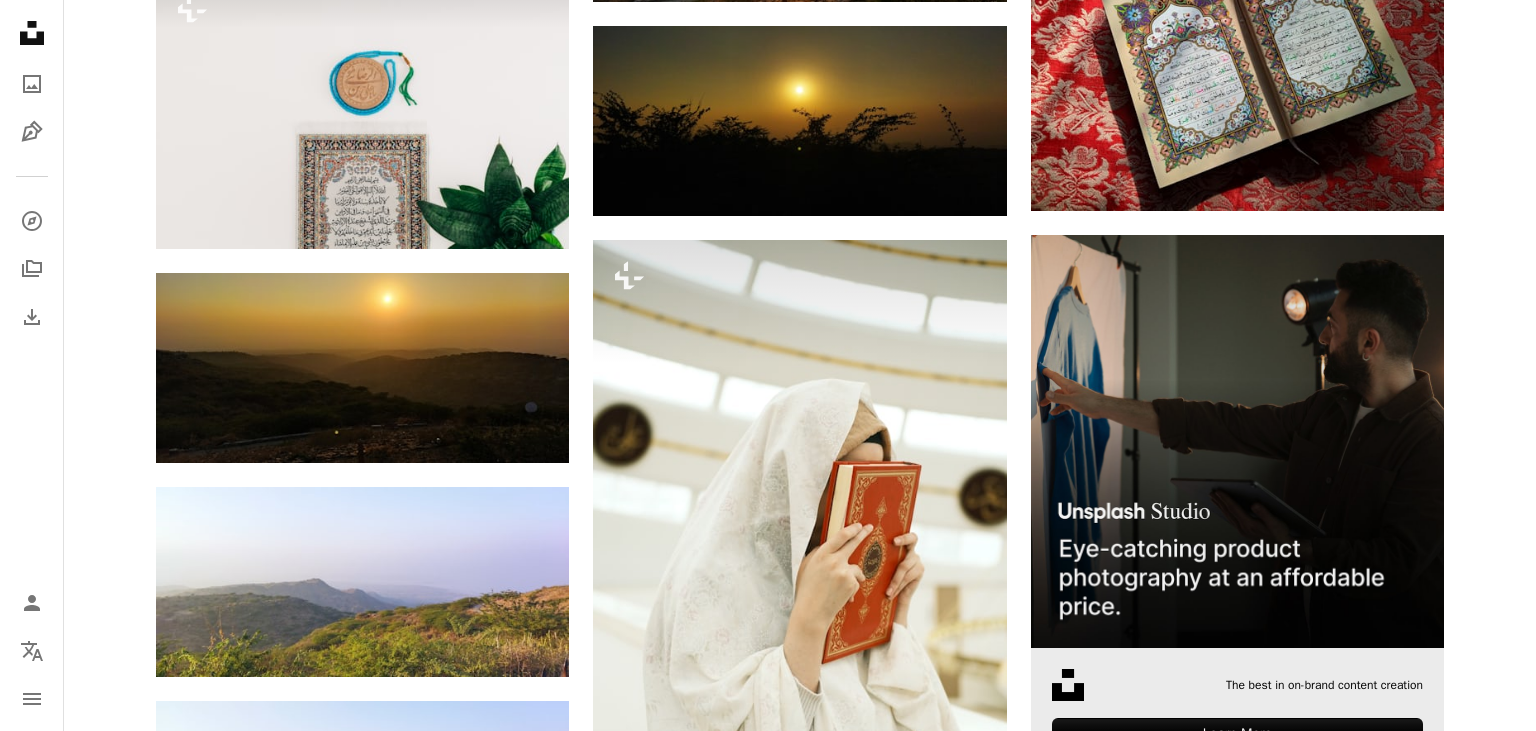scroll, scrollTop: 7128, scrollLeft: 0, axis: vertical 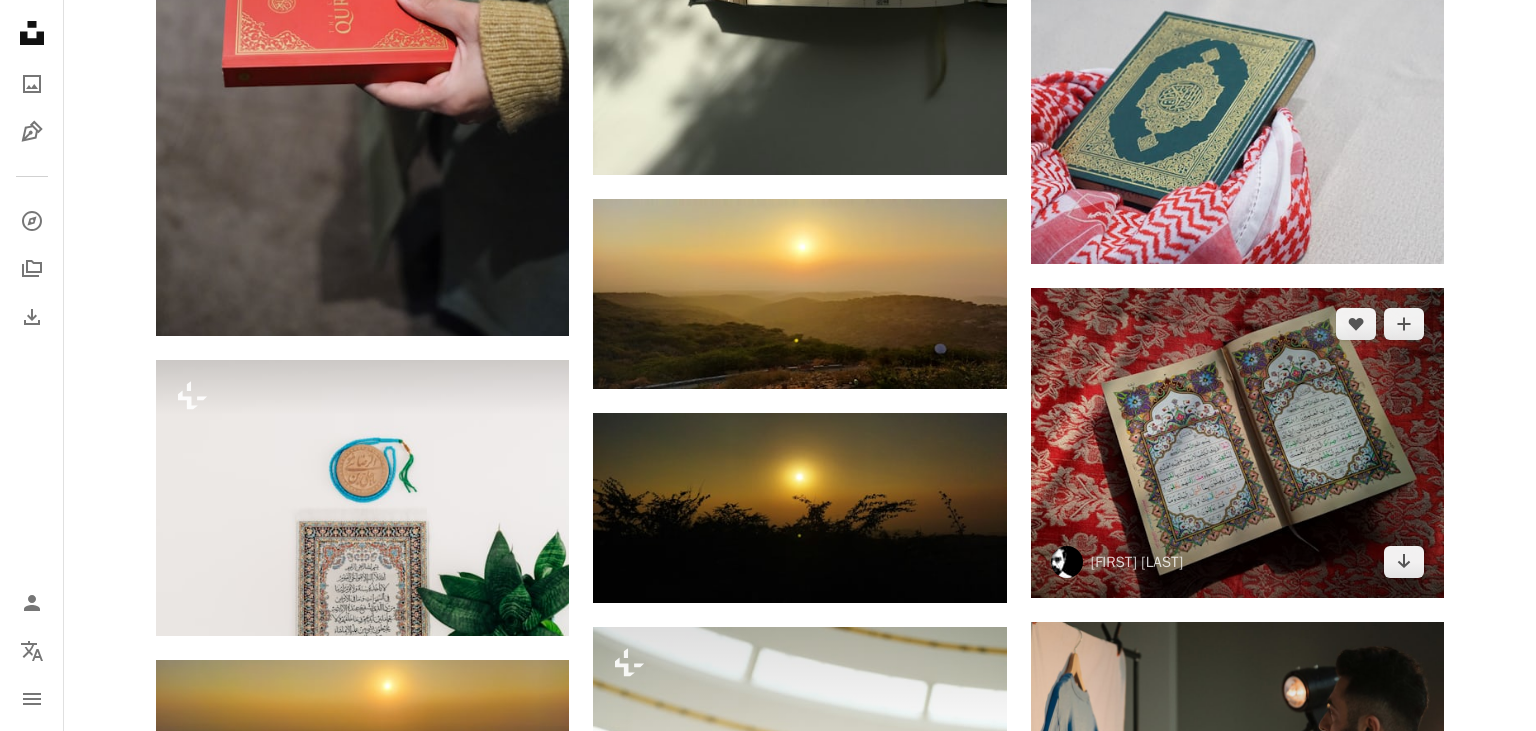 click at bounding box center [1237, 443] 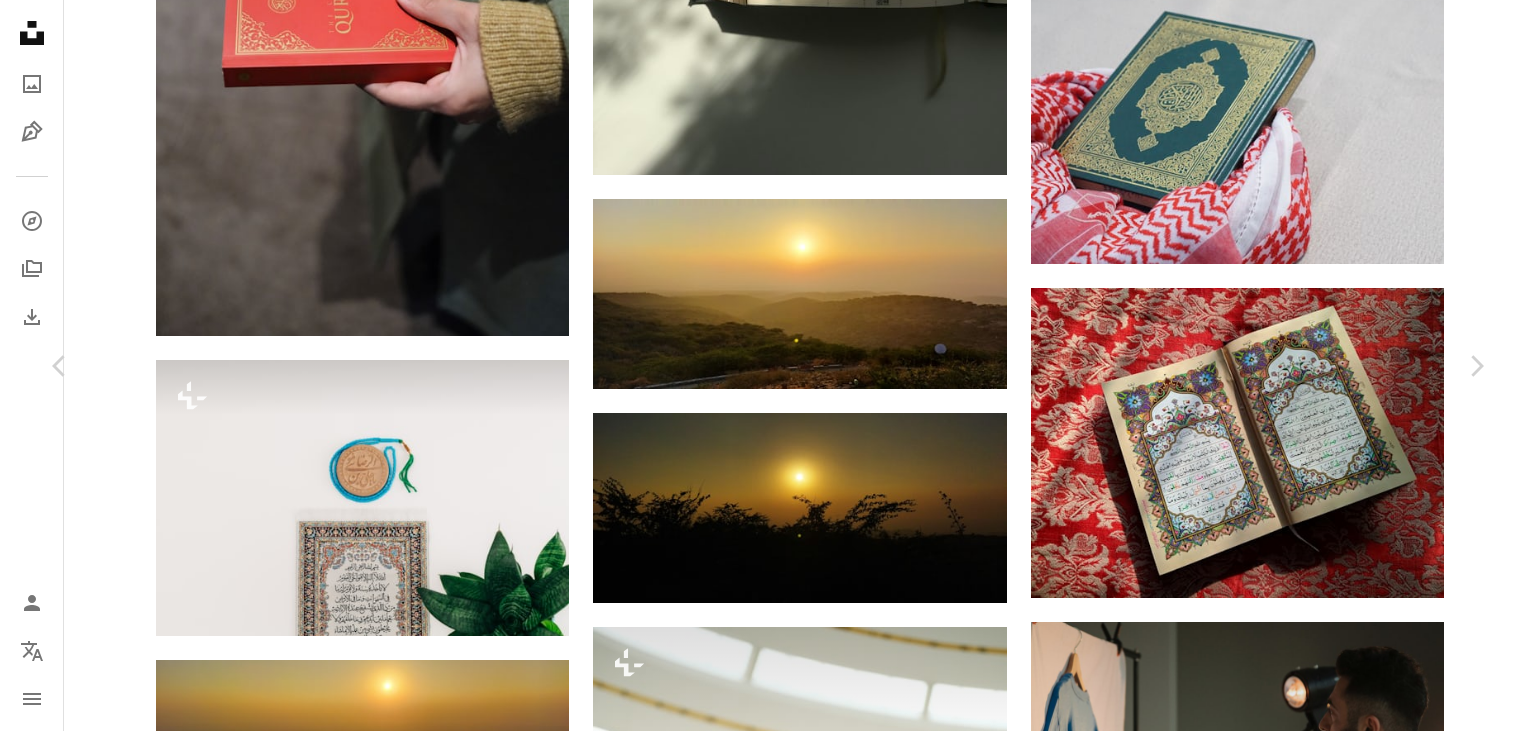 click on "Chevron down" 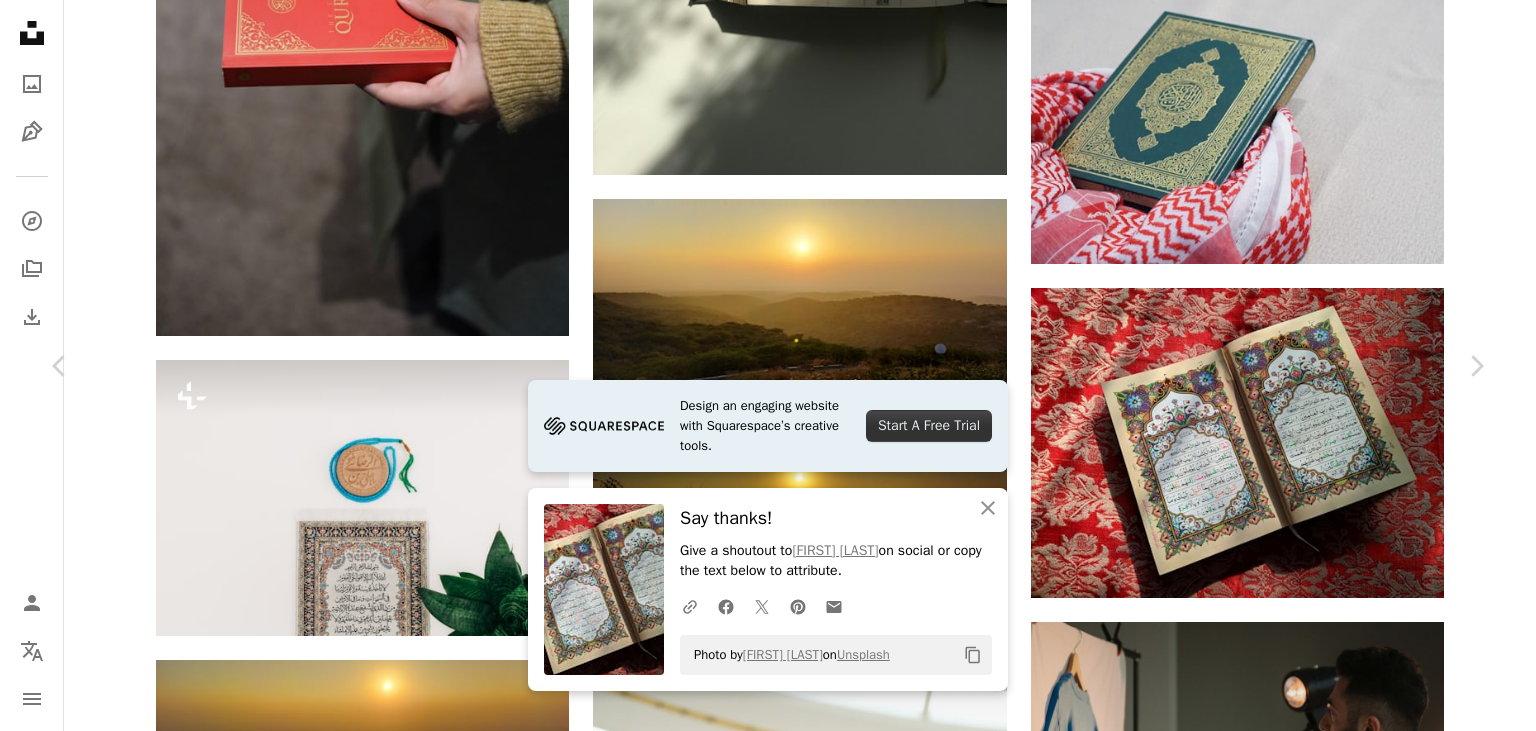 click on "An X shape" at bounding box center (20, 20) 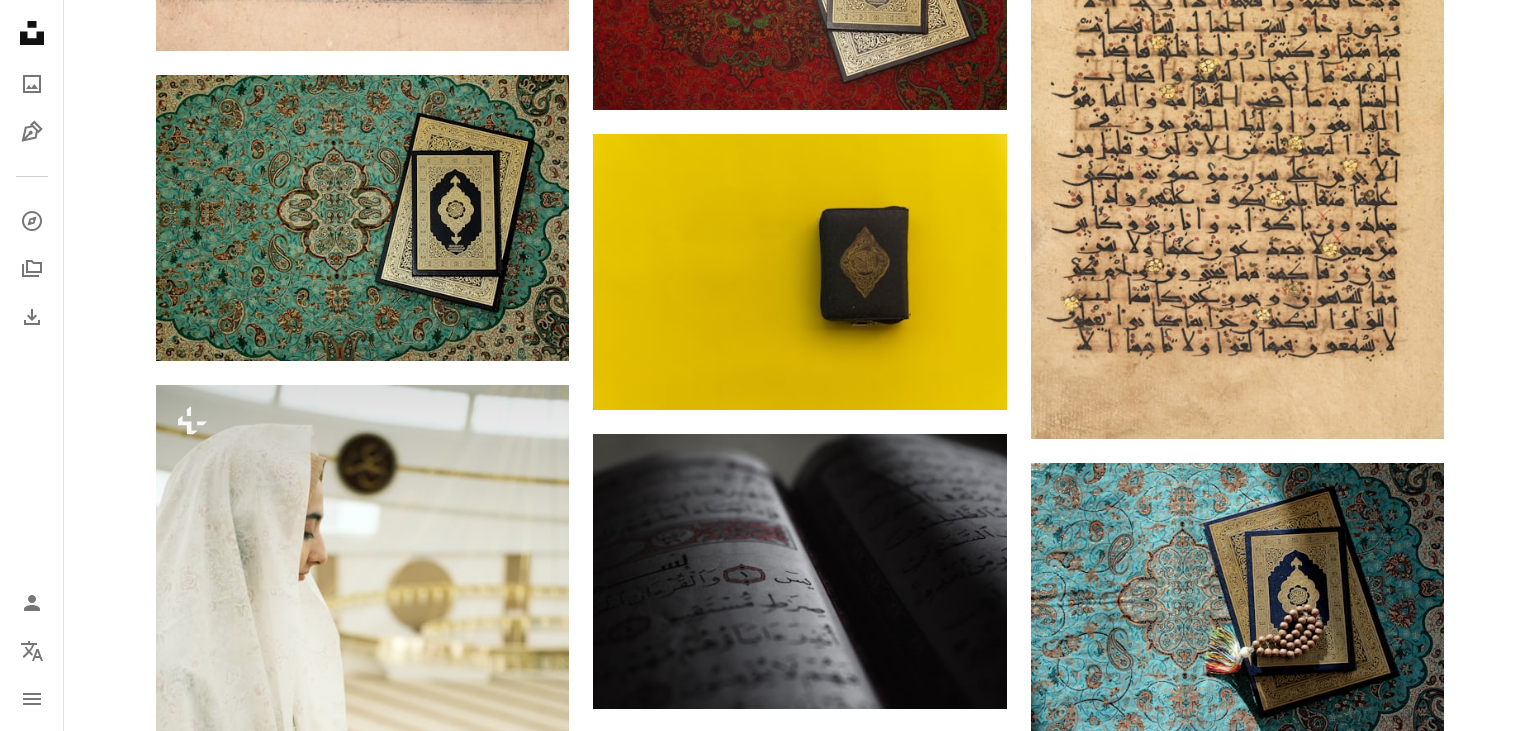 scroll, scrollTop: 15646, scrollLeft: 0, axis: vertical 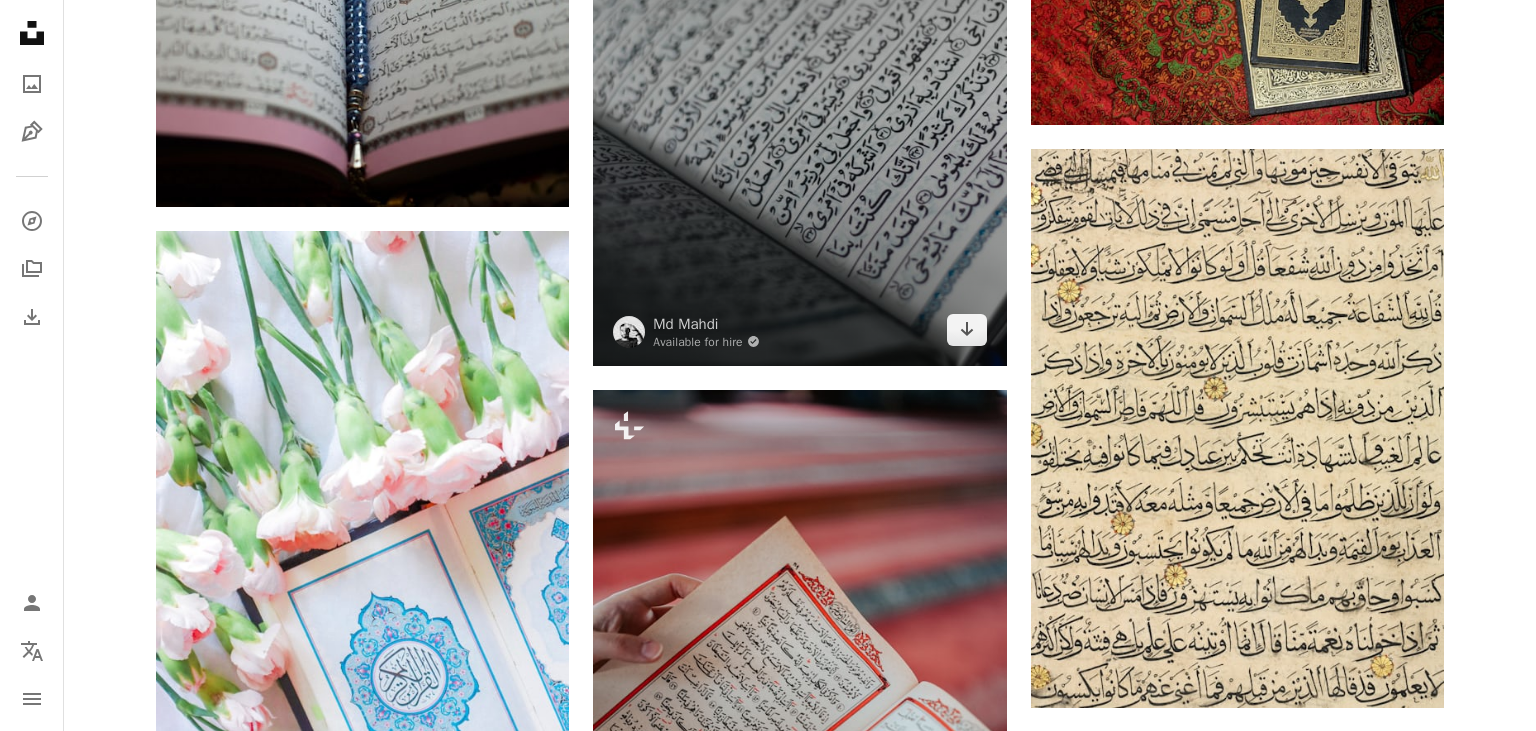 click at bounding box center (799, 107) 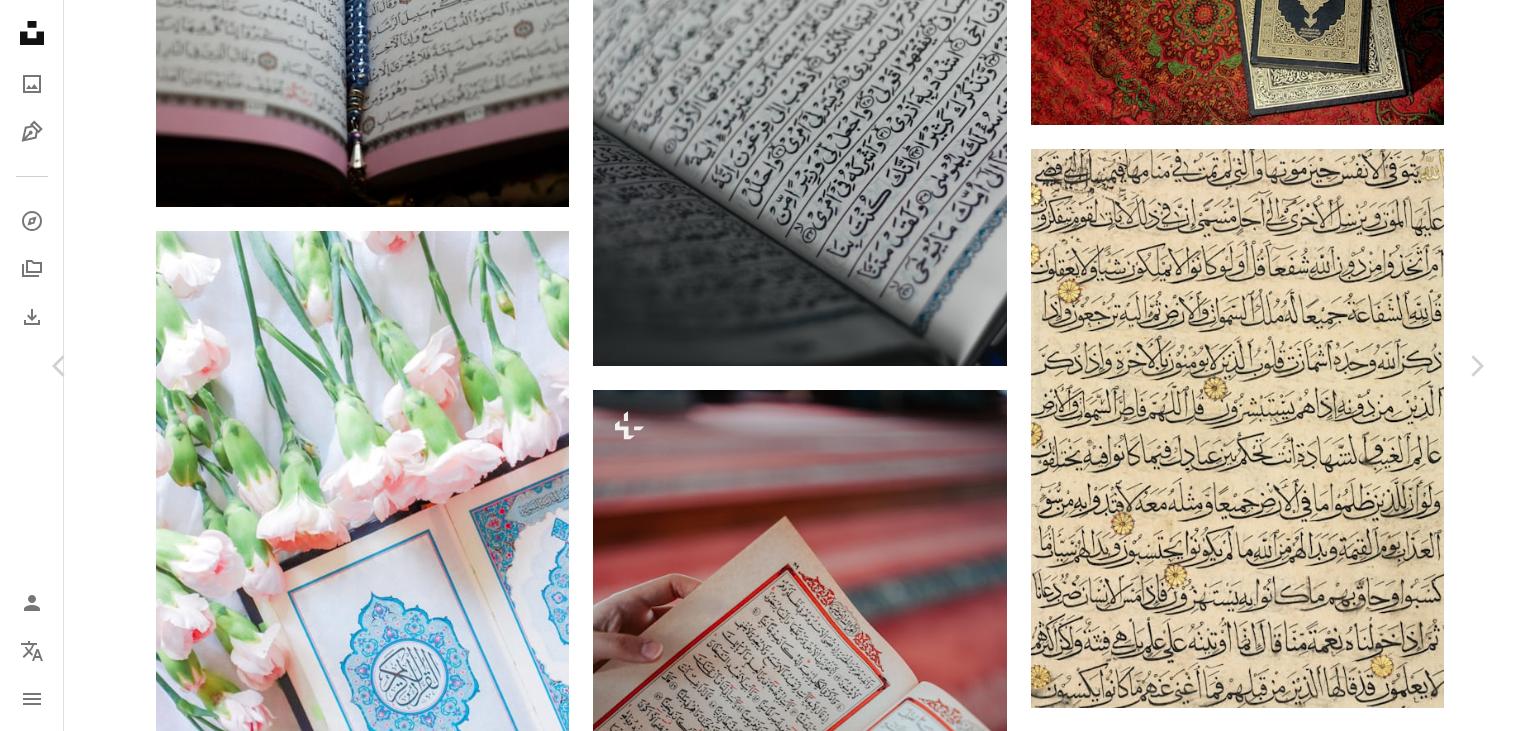 click on "An X shape" at bounding box center (20, 20) 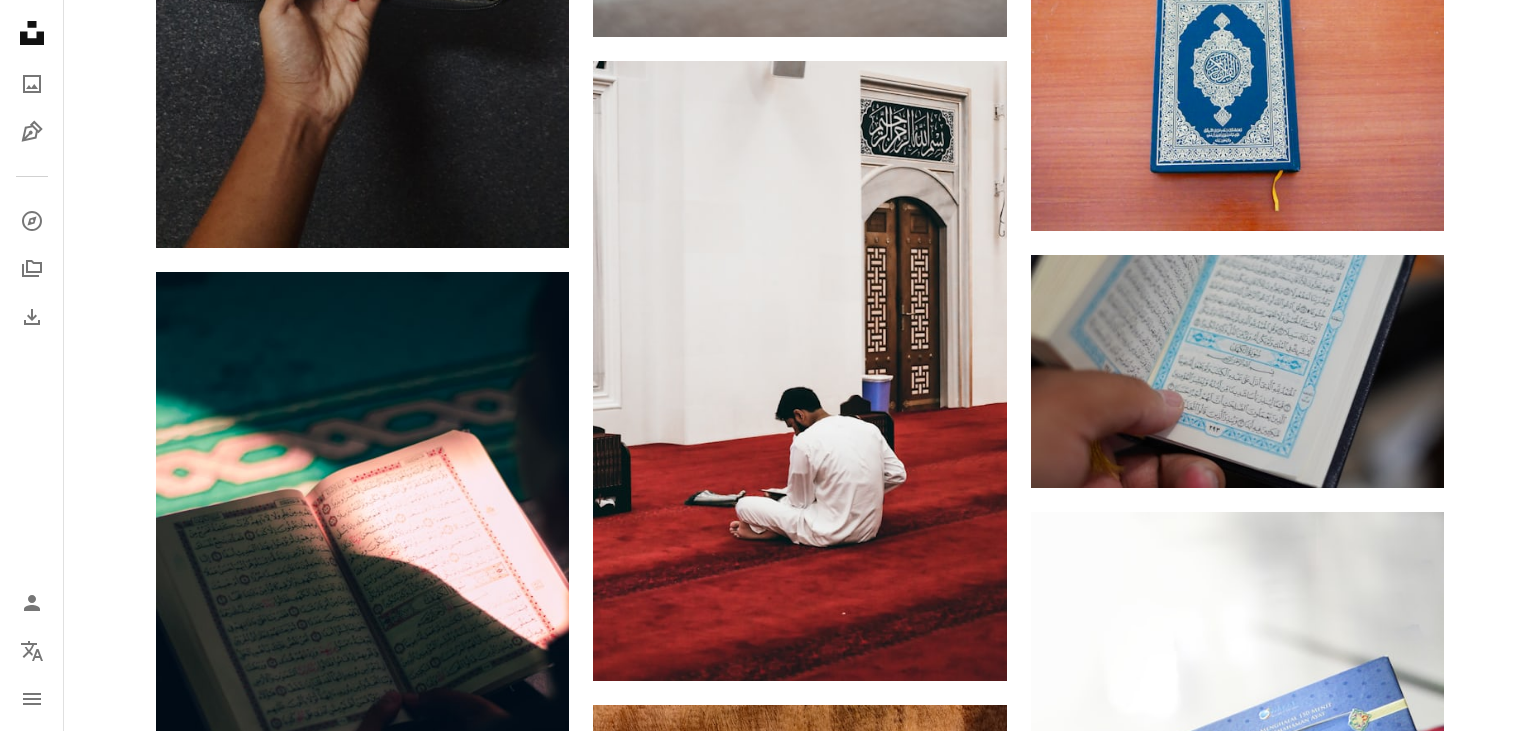 scroll, scrollTop: 31134, scrollLeft: 0, axis: vertical 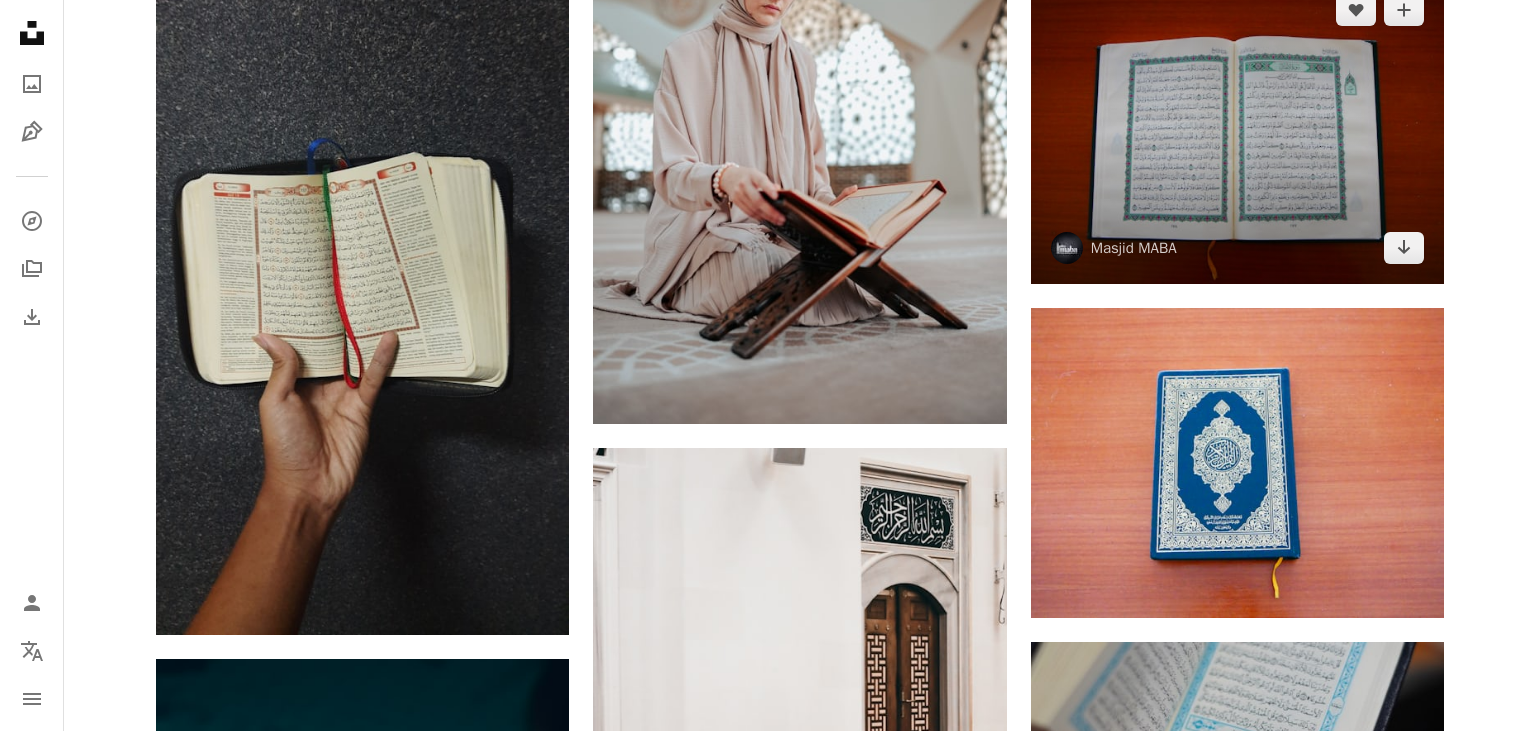 click at bounding box center [1237, 129] 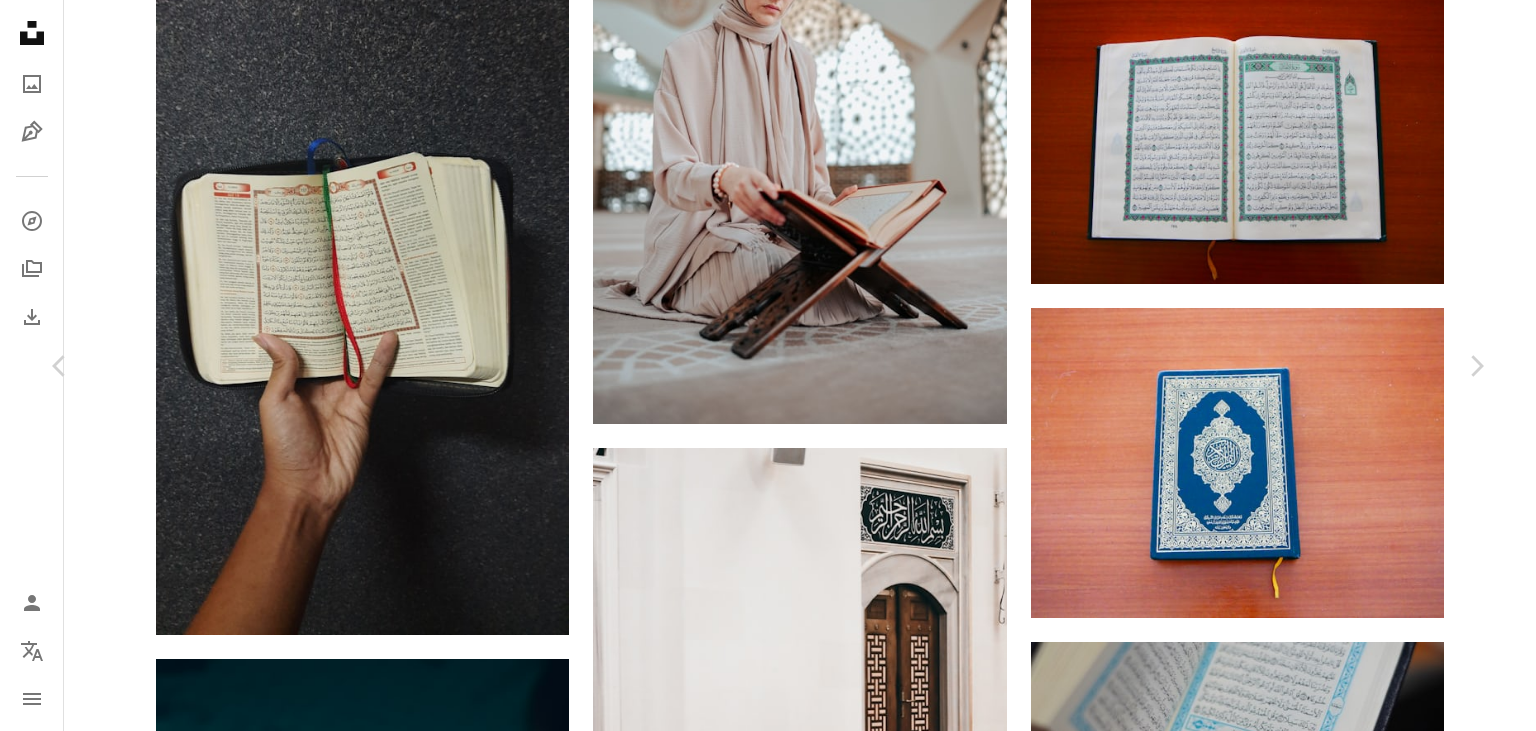 click on "Chevron down" 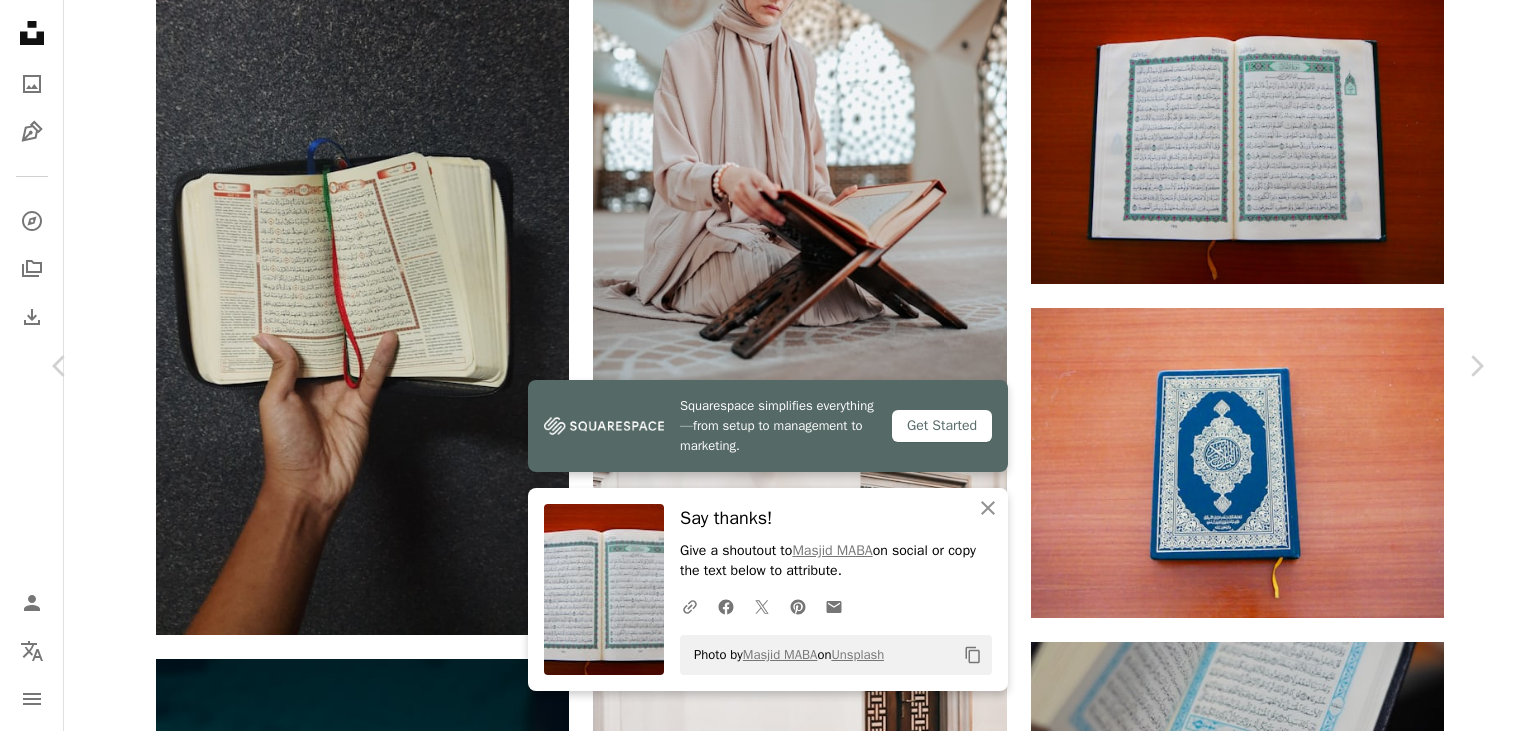 click on "Masjid MABA masjidmaba A heart A plus sign Download free Chevron down" at bounding box center (760, 3957) 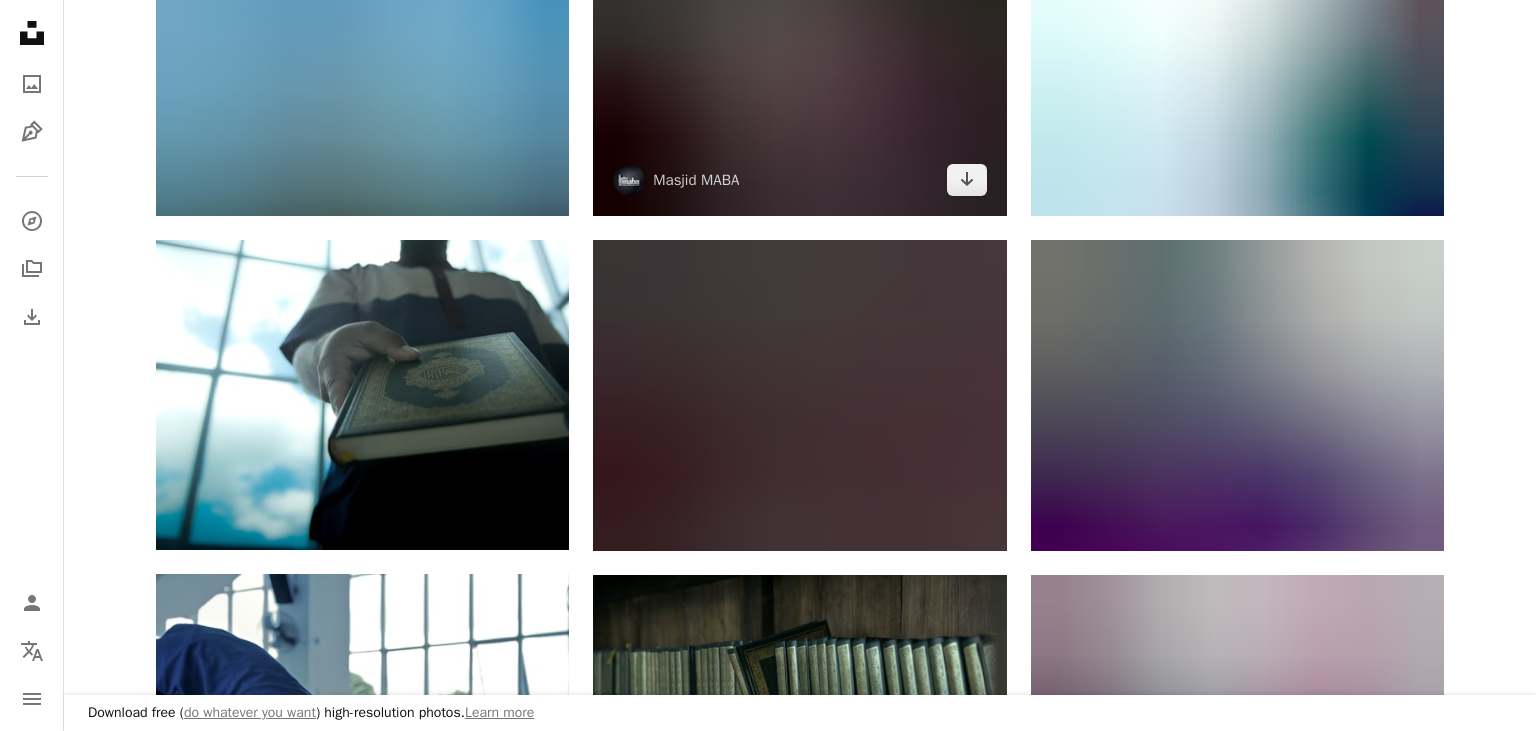 scroll, scrollTop: 275, scrollLeft: 0, axis: vertical 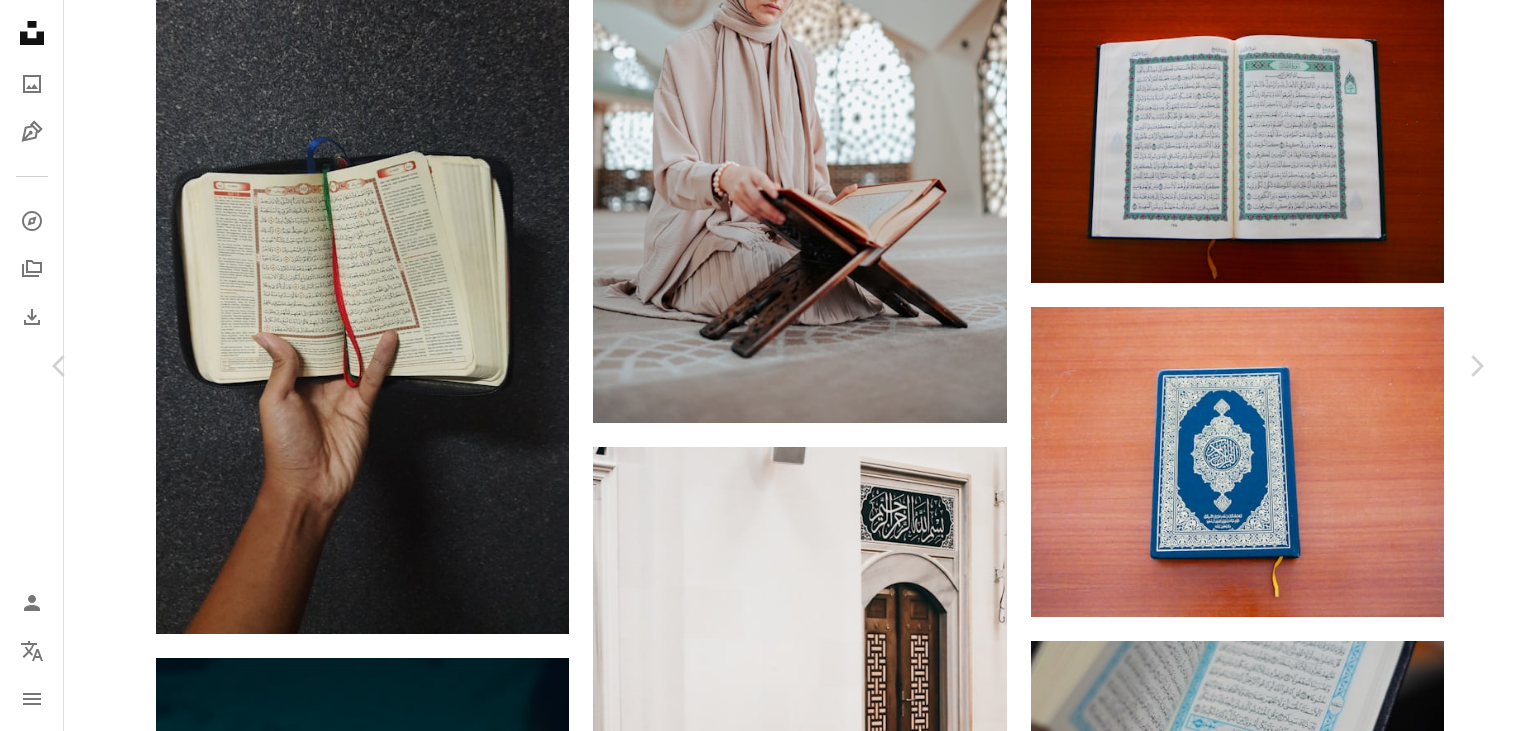 click on "An X shape" at bounding box center [20, 20] 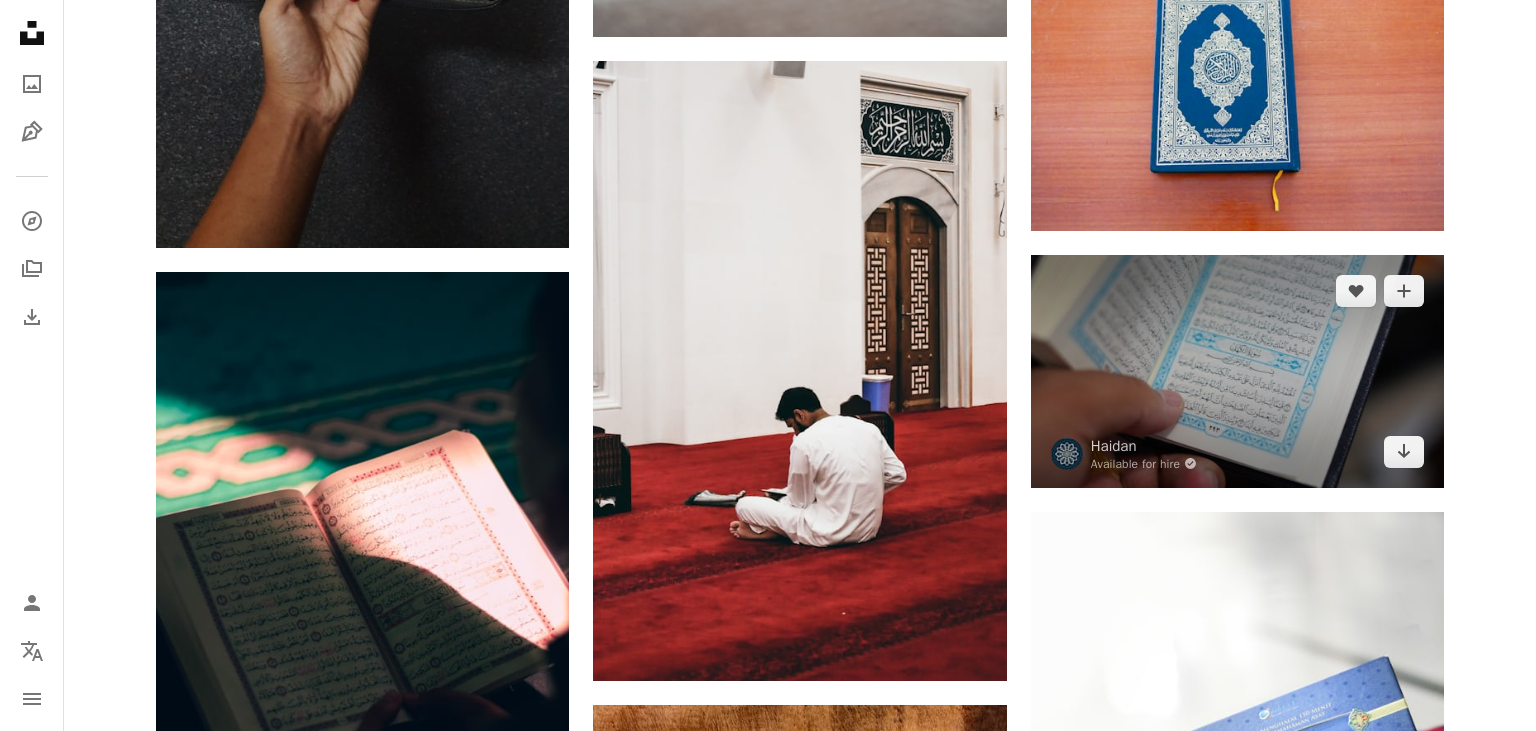 scroll, scrollTop: 31909, scrollLeft: 0, axis: vertical 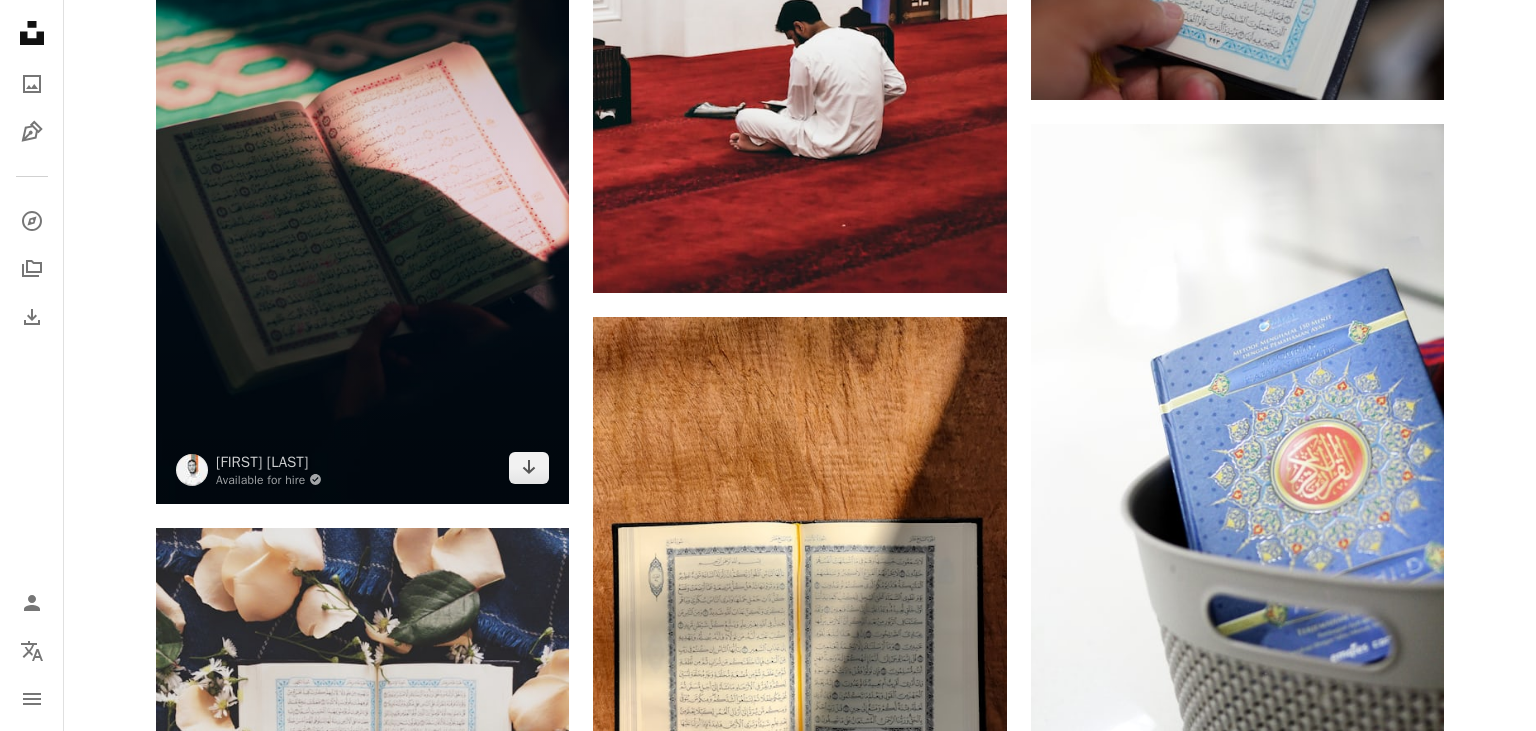 click at bounding box center (362, 194) 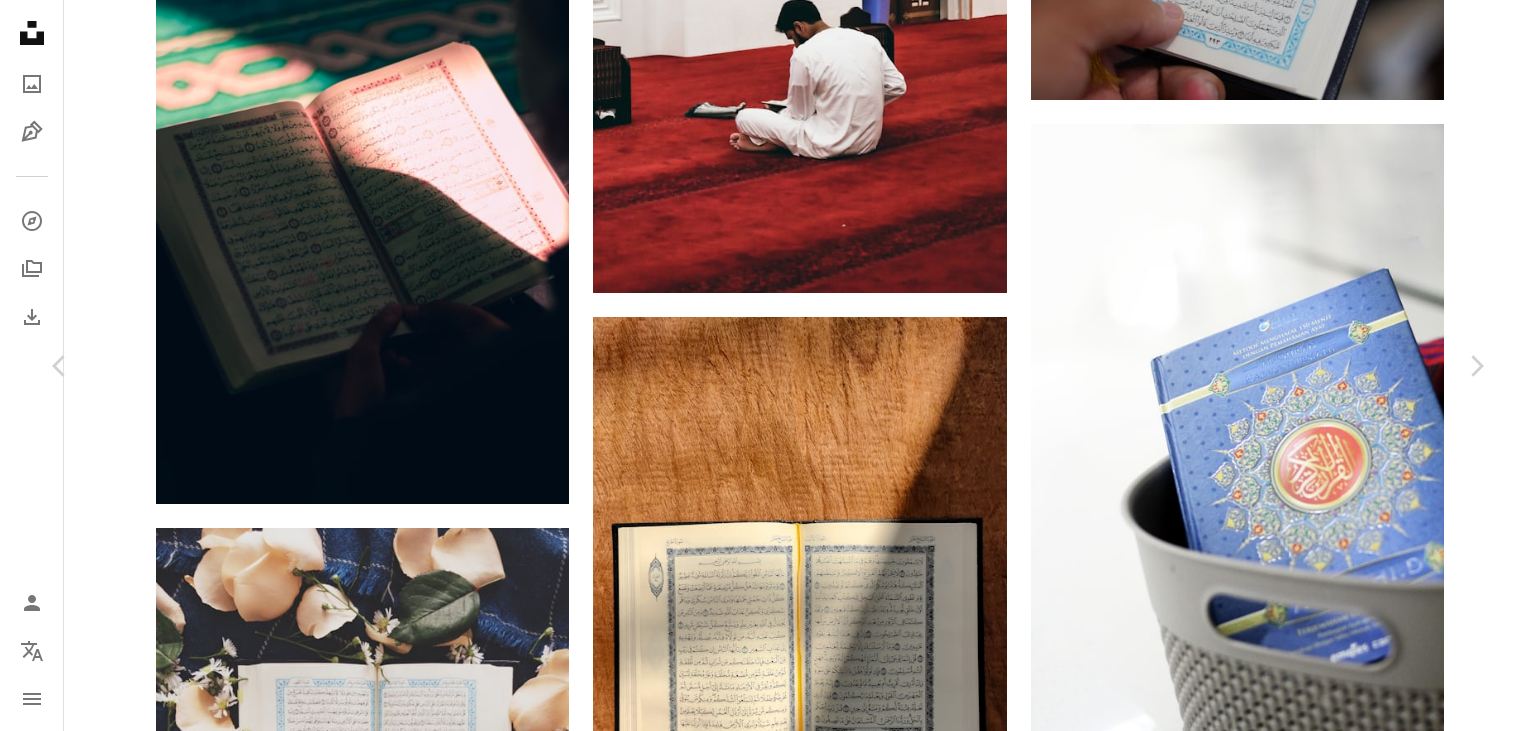 click on "An X shape" at bounding box center (20, 20) 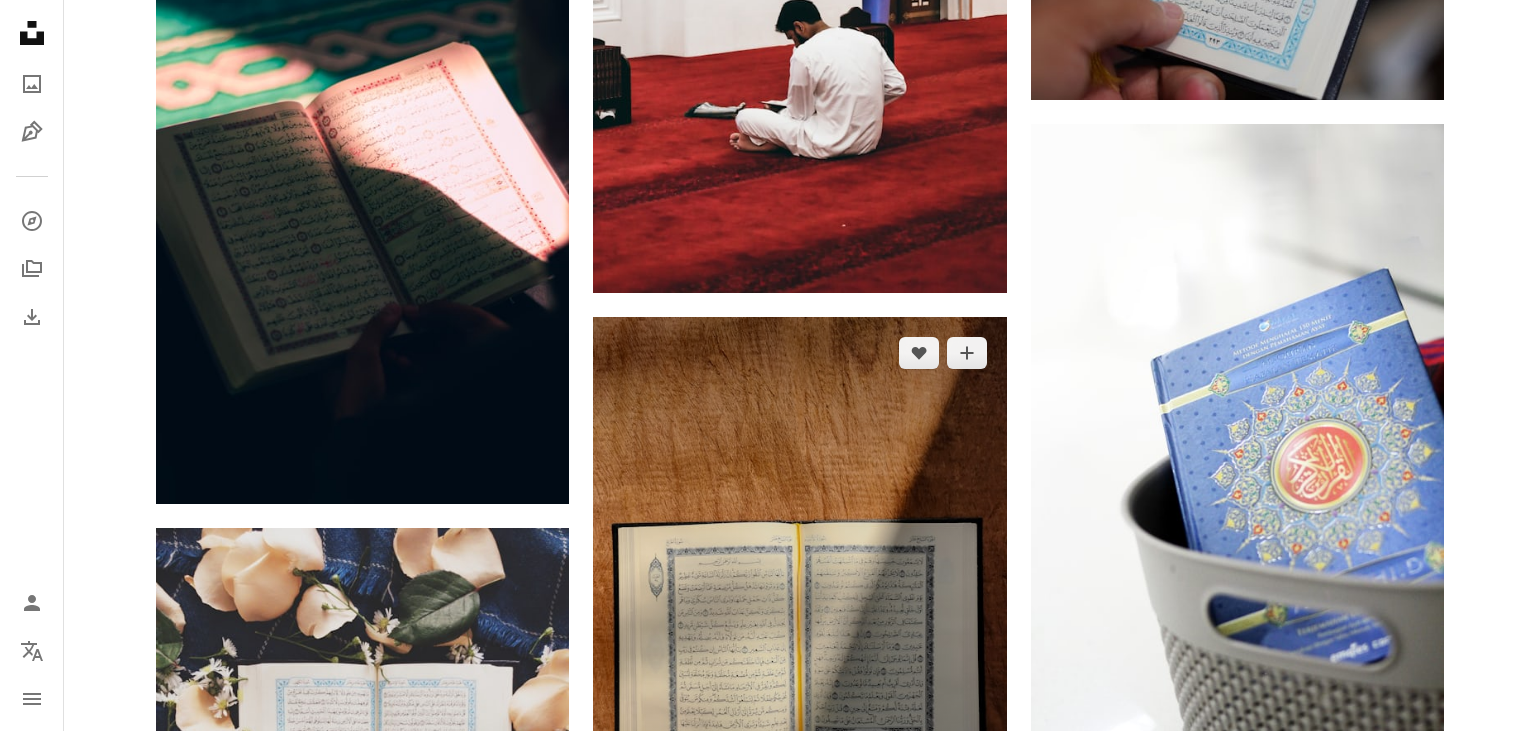 scroll, scrollTop: 32296, scrollLeft: 0, axis: vertical 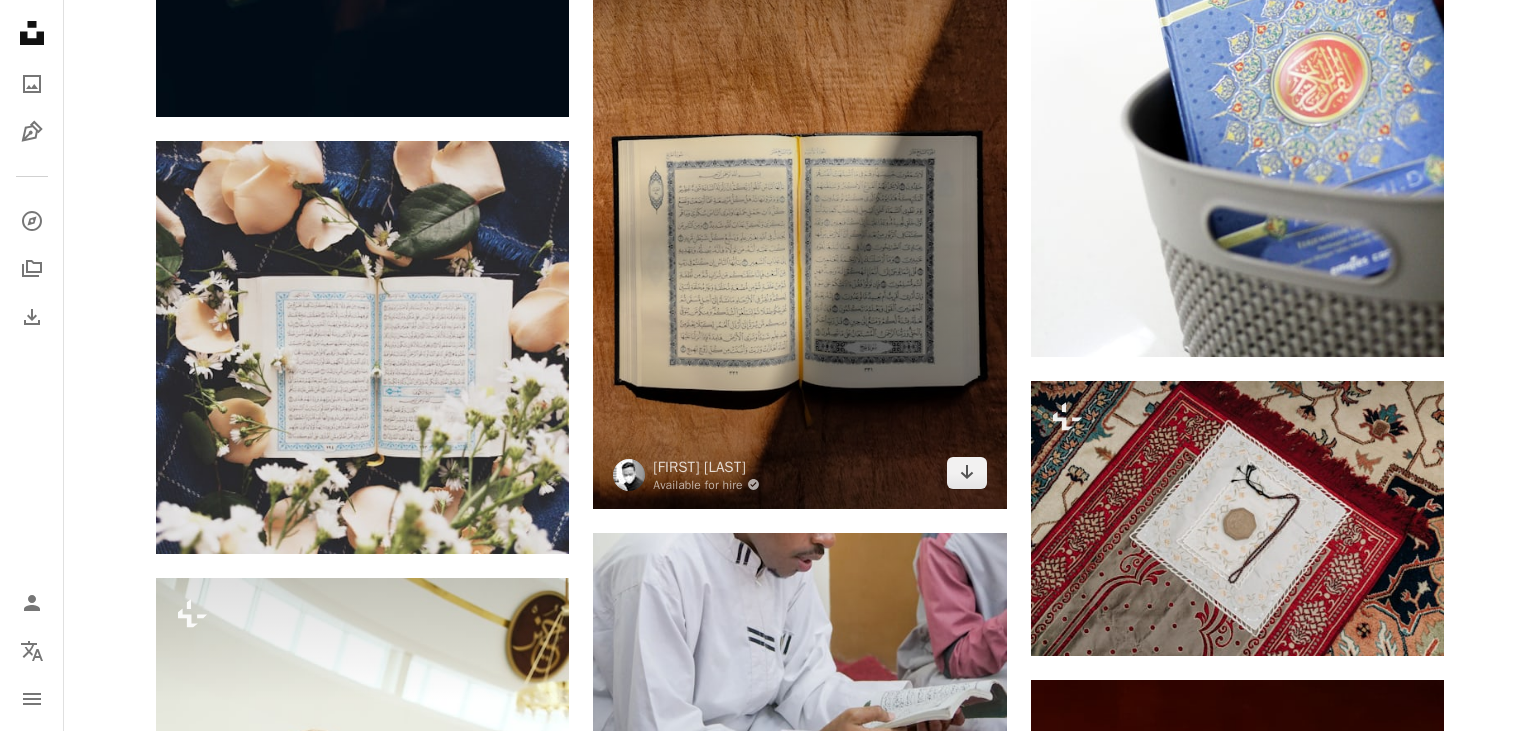 click at bounding box center [799, 219] 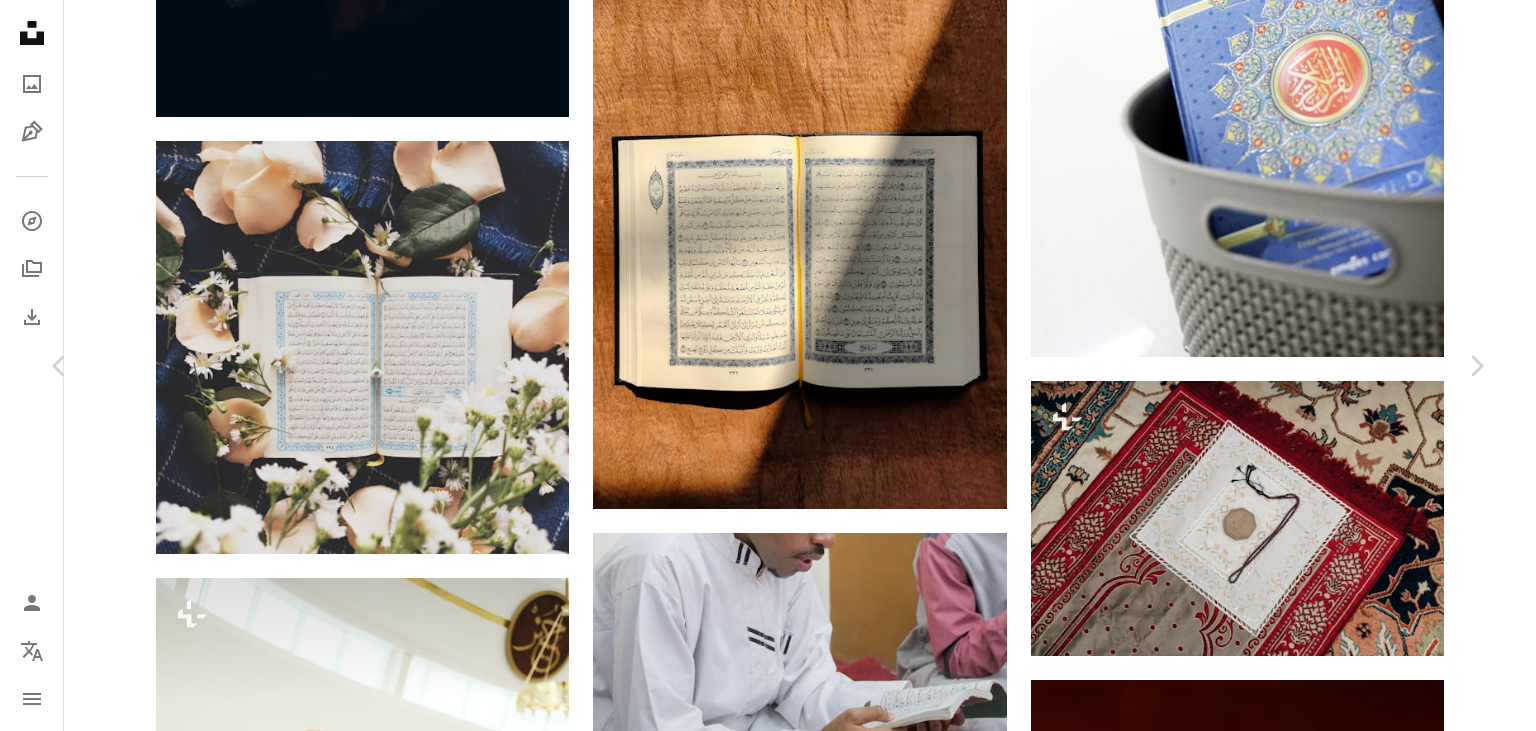 click on "Chevron down" at bounding box center (1360, 3712) 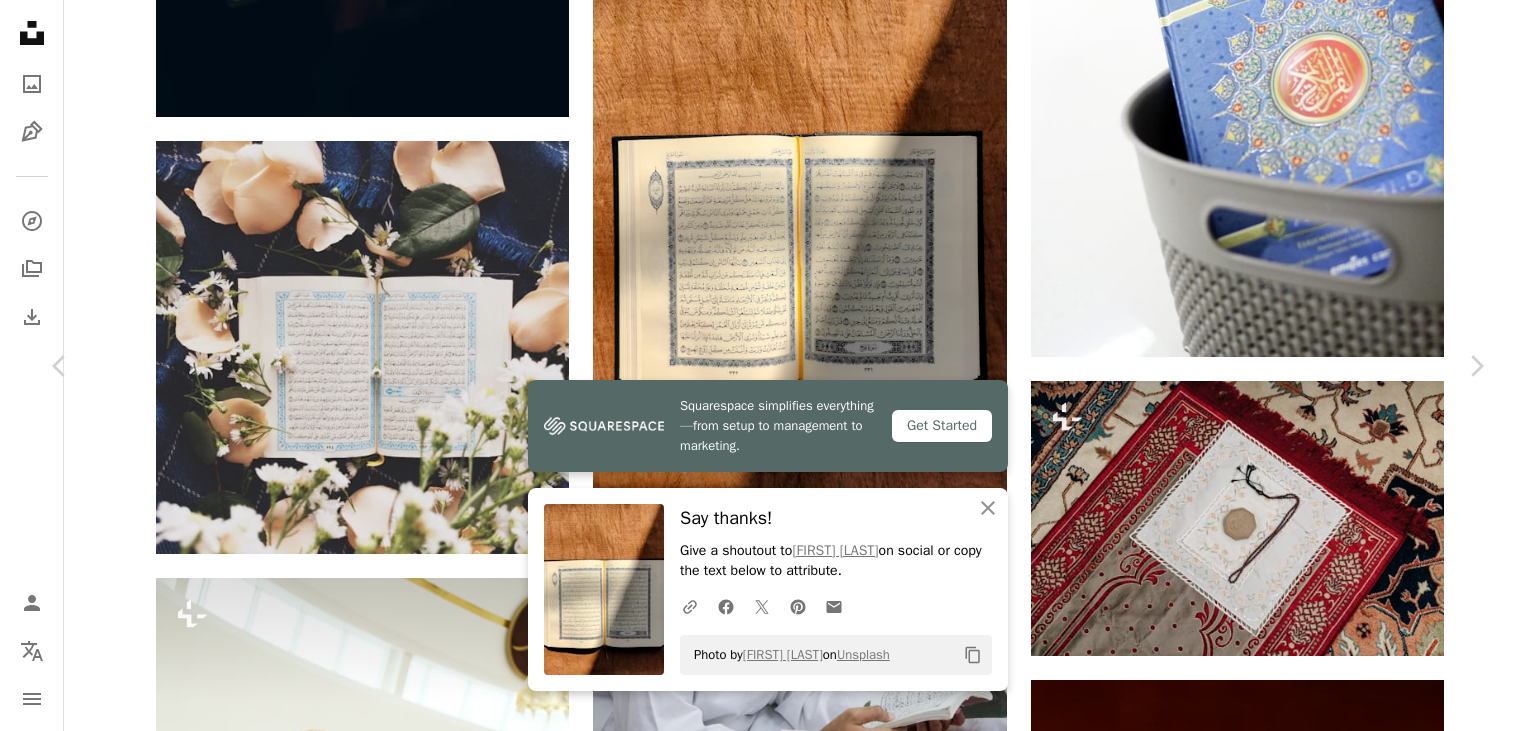 click on "Download free" at bounding box center [1287, 3712] 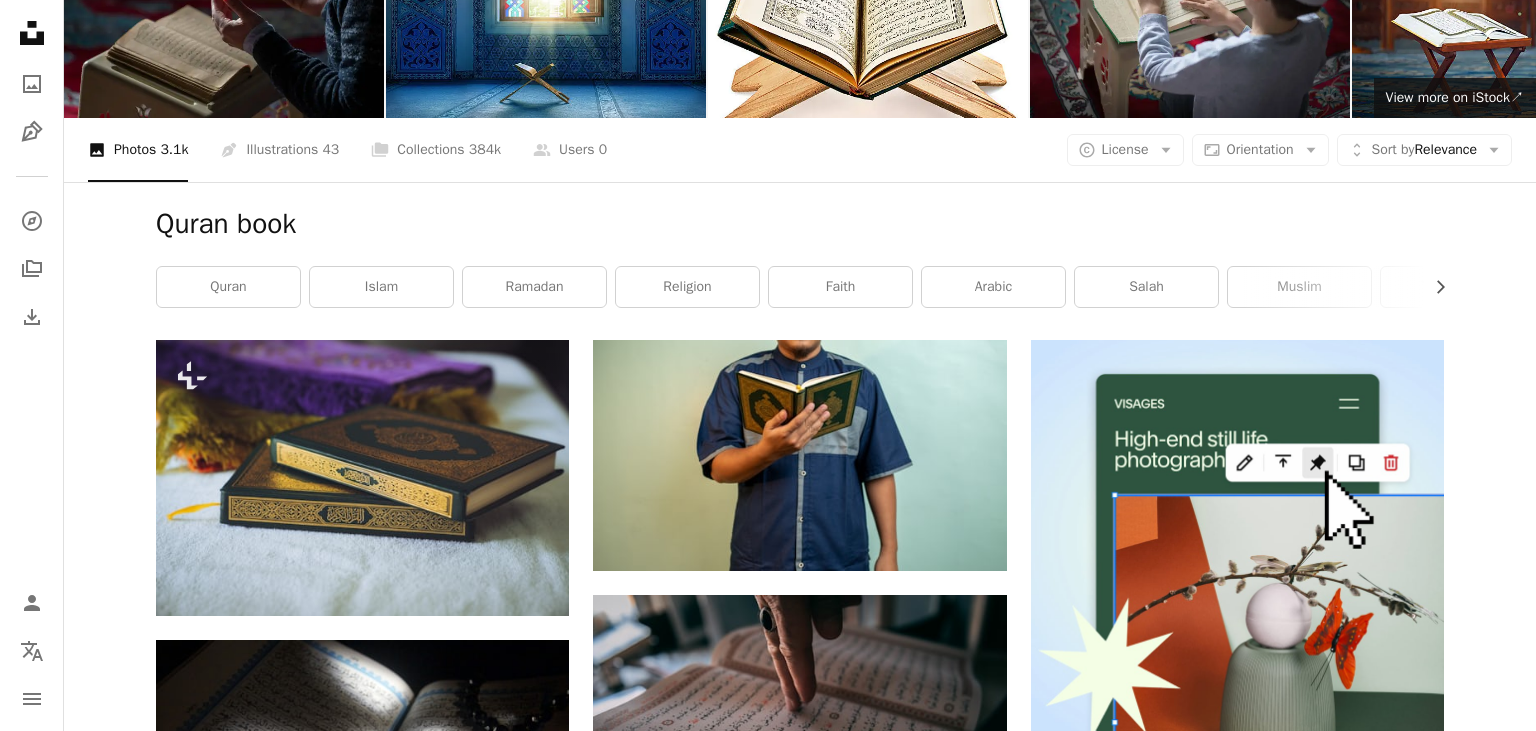 scroll, scrollTop: 0, scrollLeft: 0, axis: both 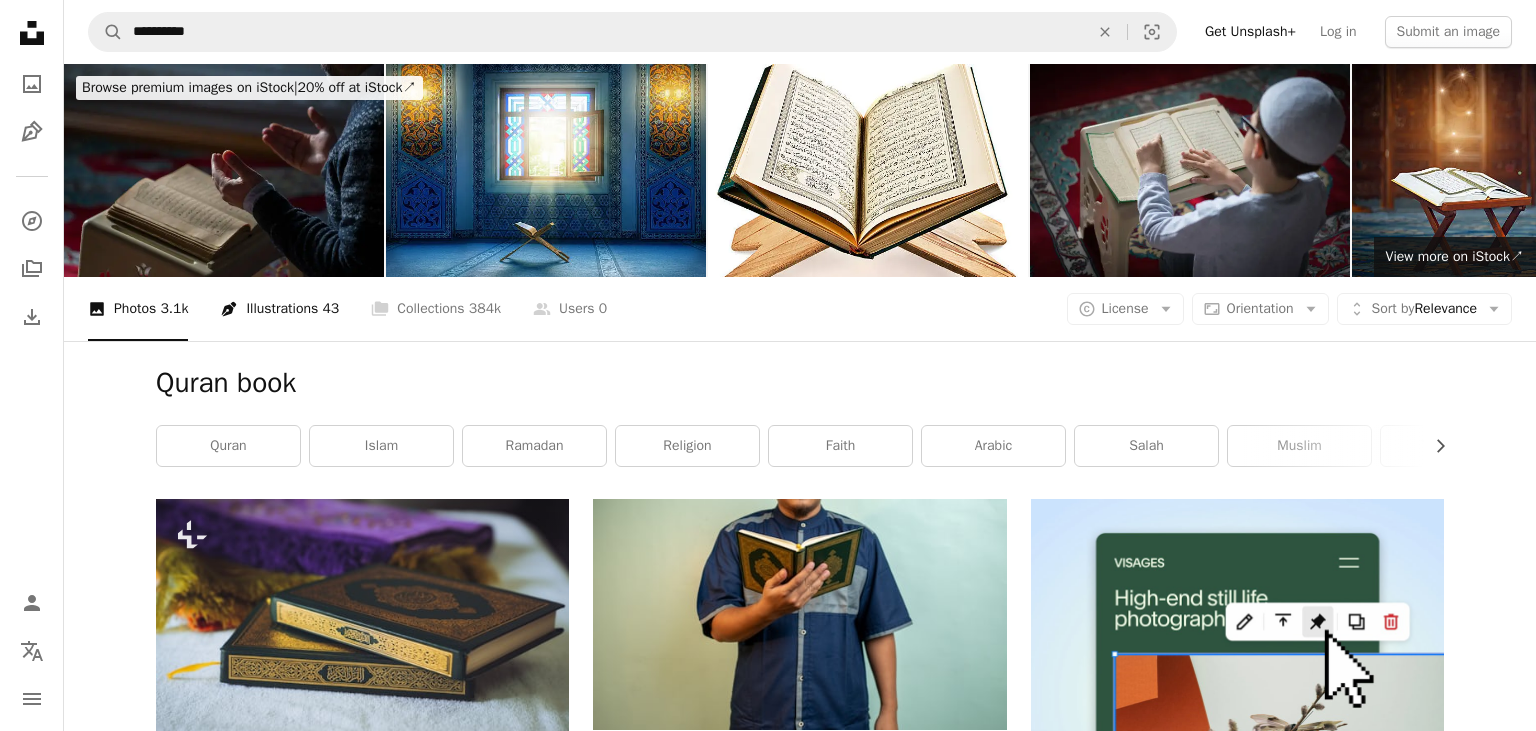 click on "Pen Tool Illustrations   43" at bounding box center [279, 309] 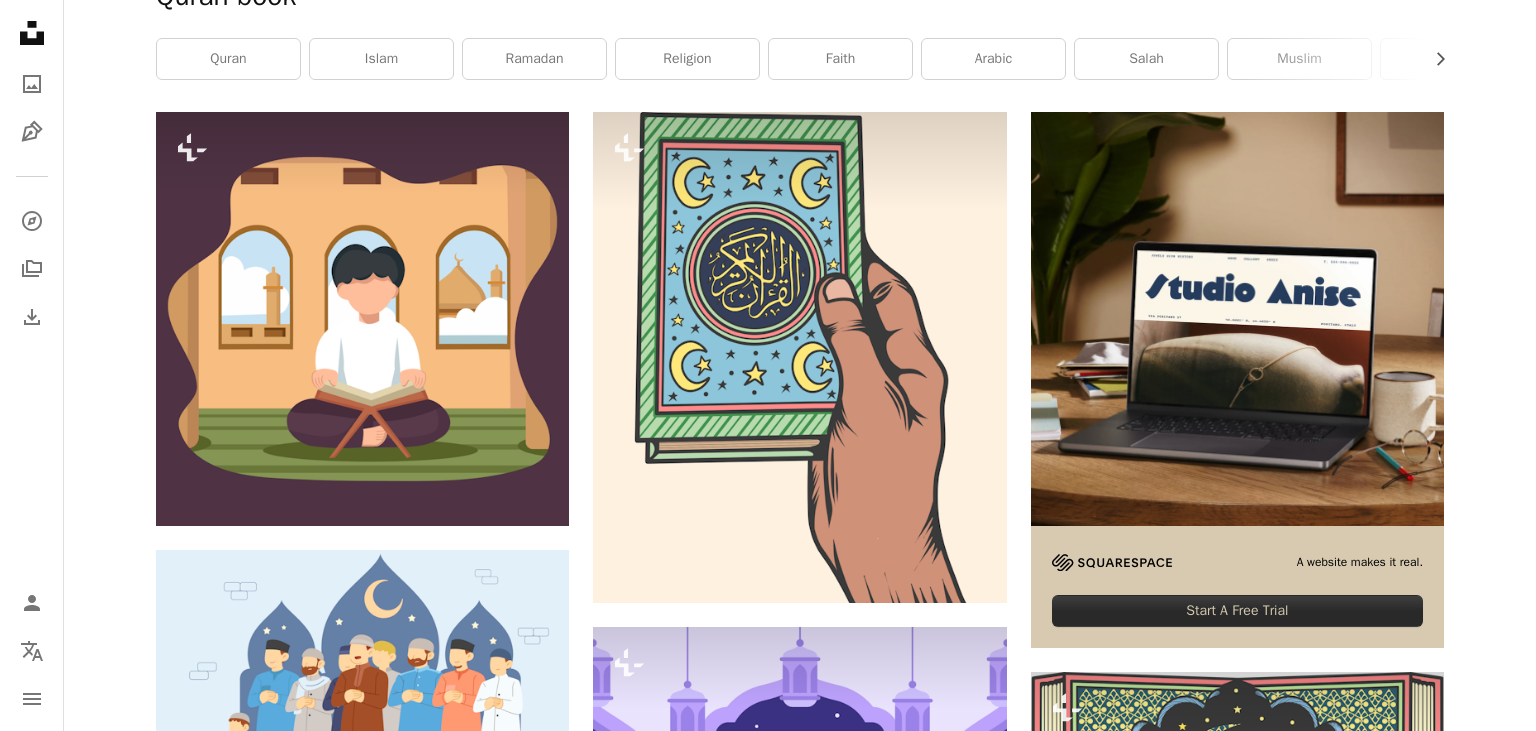 scroll, scrollTop: 0, scrollLeft: 0, axis: both 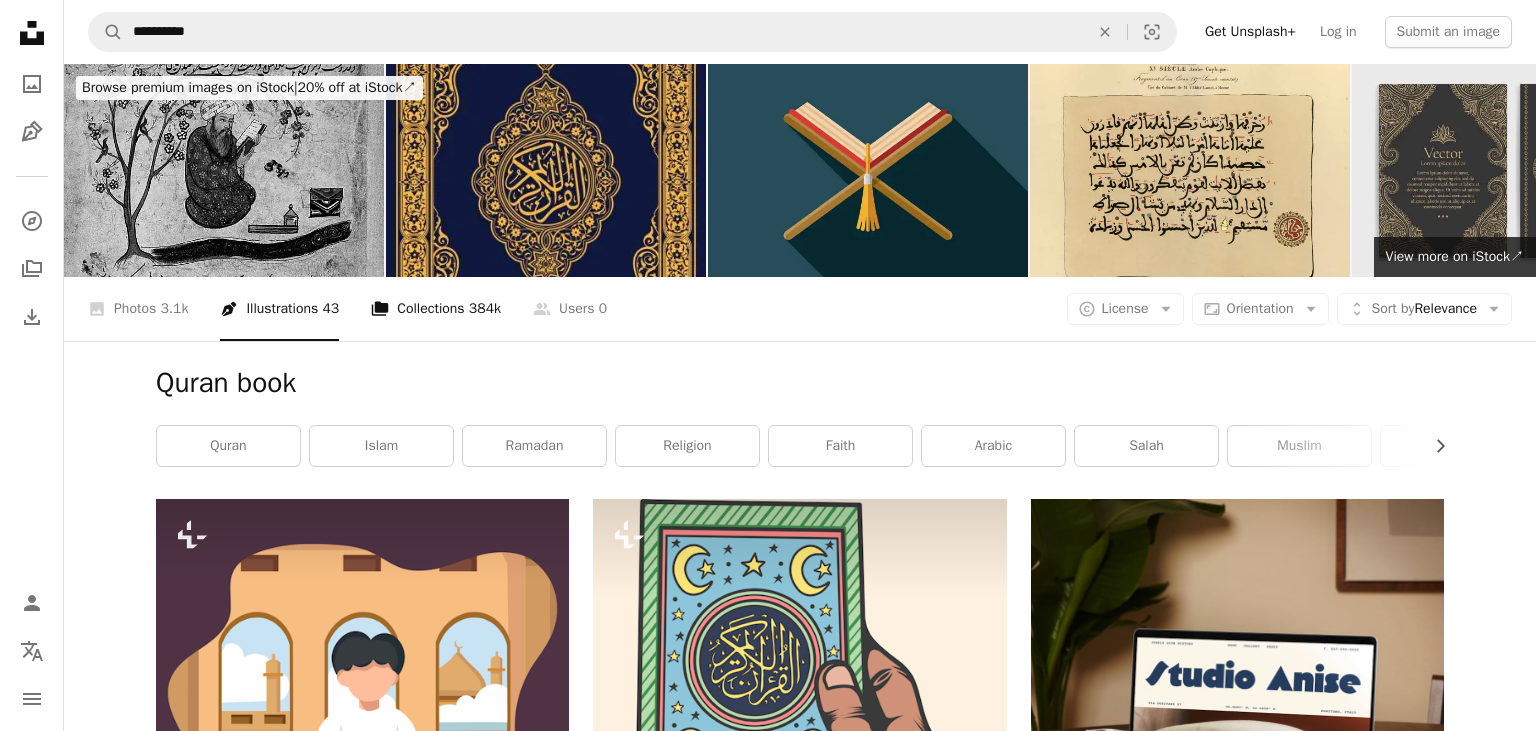 click on "384k" at bounding box center [485, 309] 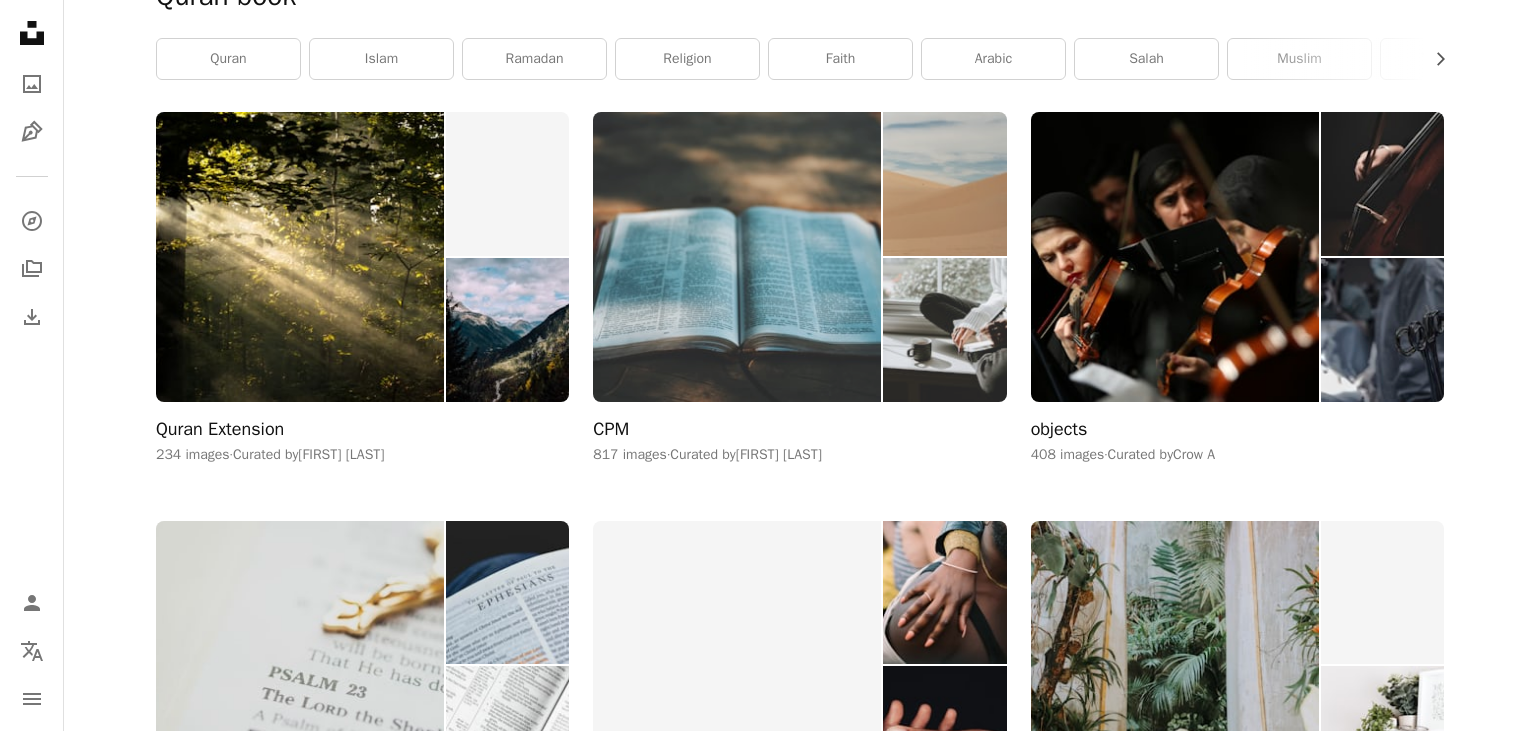scroll, scrollTop: 0, scrollLeft: 0, axis: both 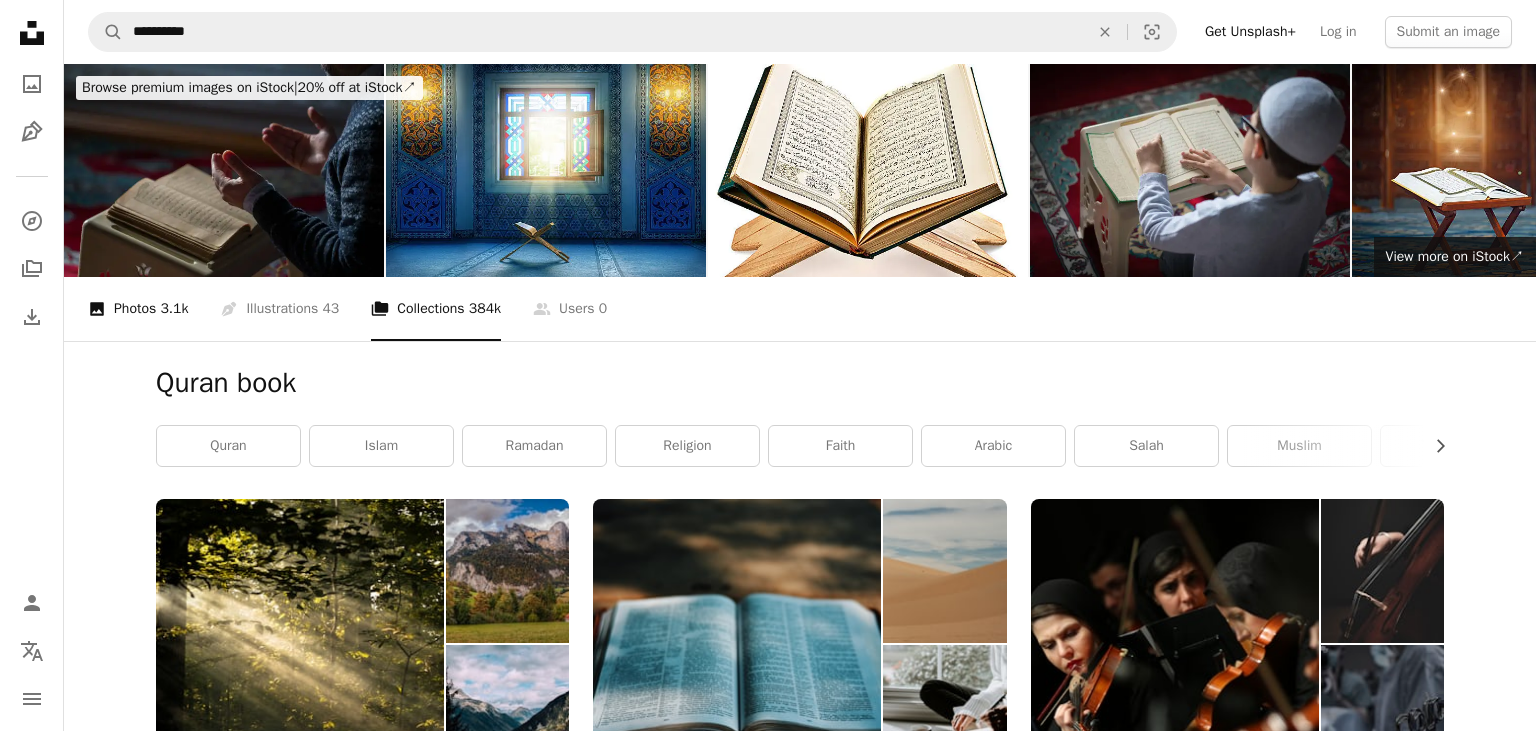 click on "A photo" 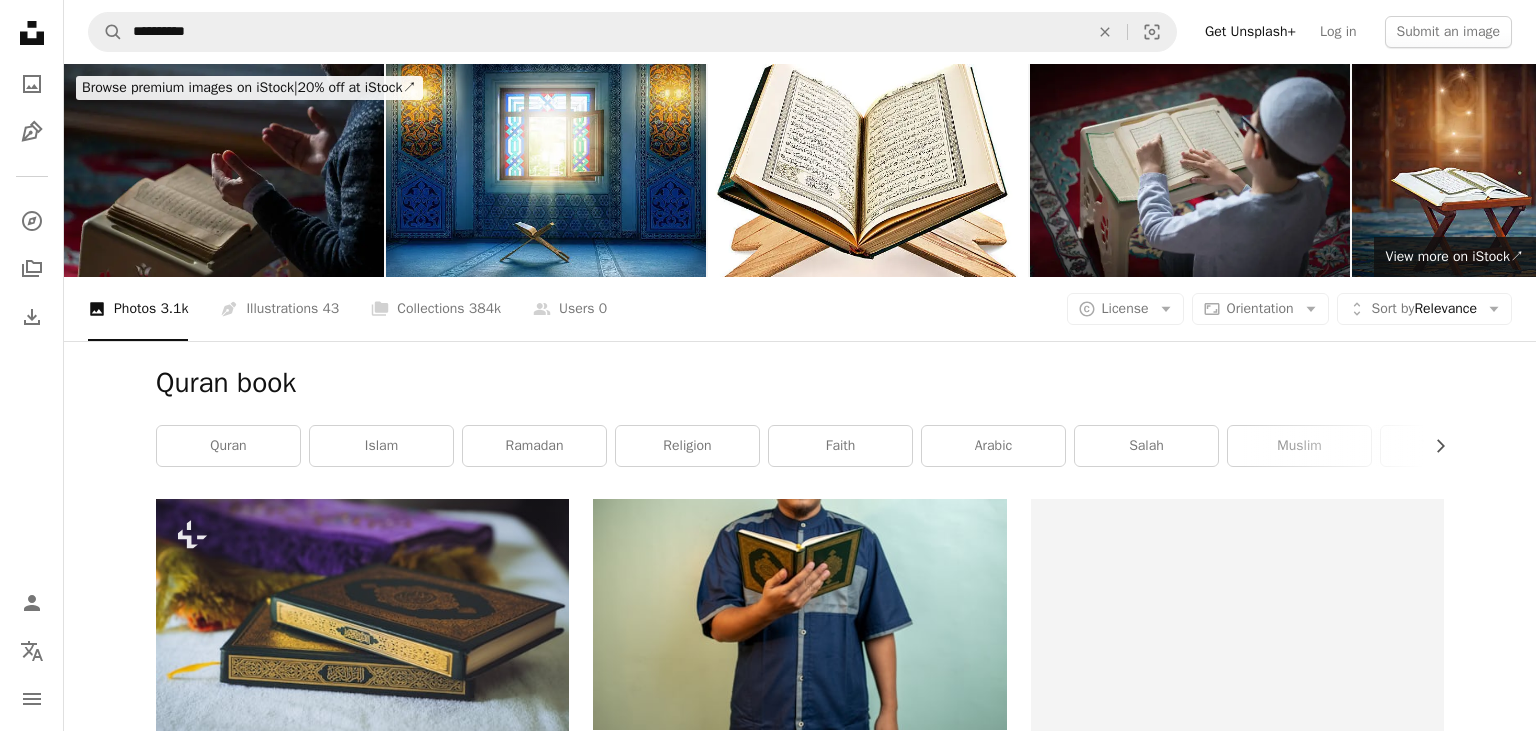 click on "A photo Photos   3.1k" at bounding box center (138, 309) 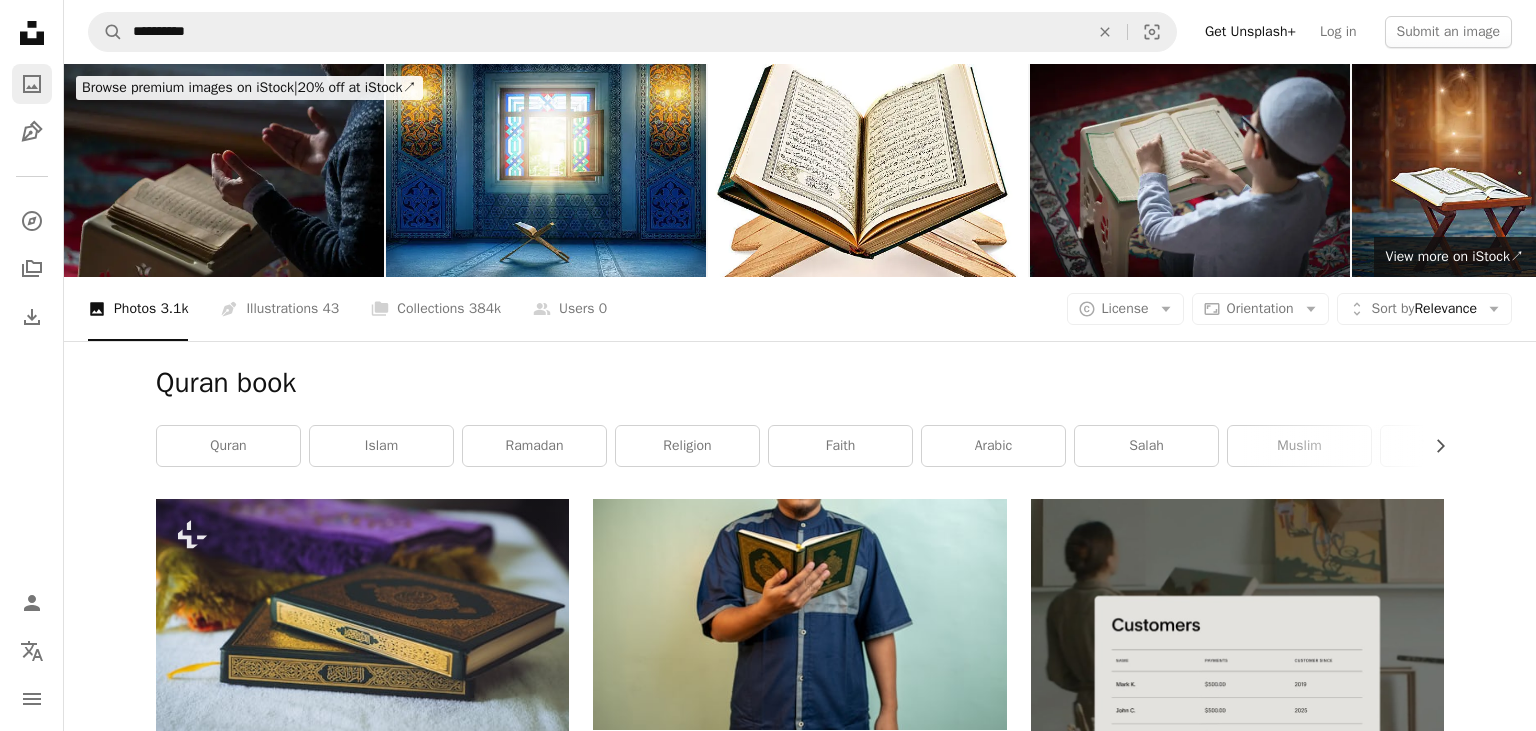 click on "A photo" 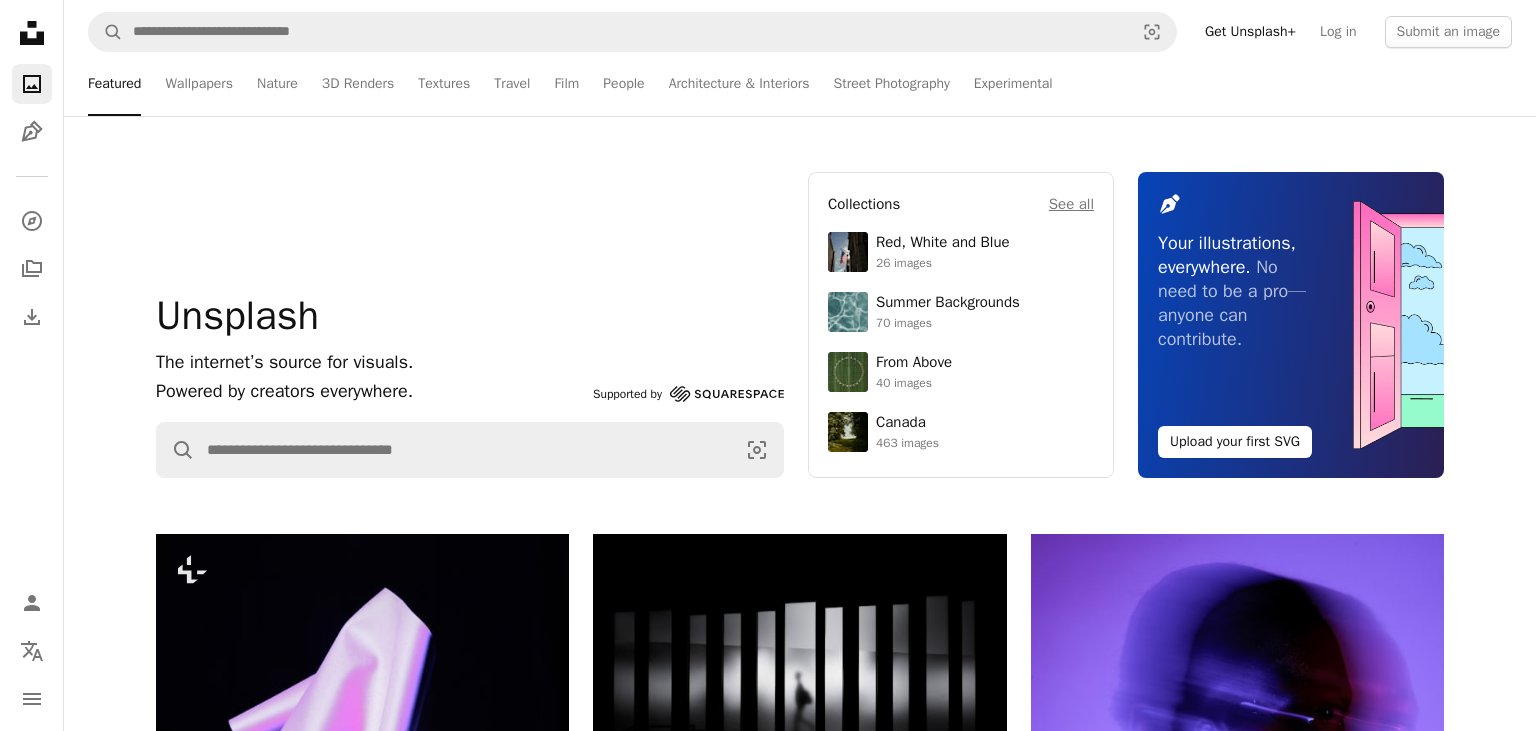 drag, startPoint x: 533, startPoint y: 246, endPoint x: 239, endPoint y: 144, distance: 311.19125 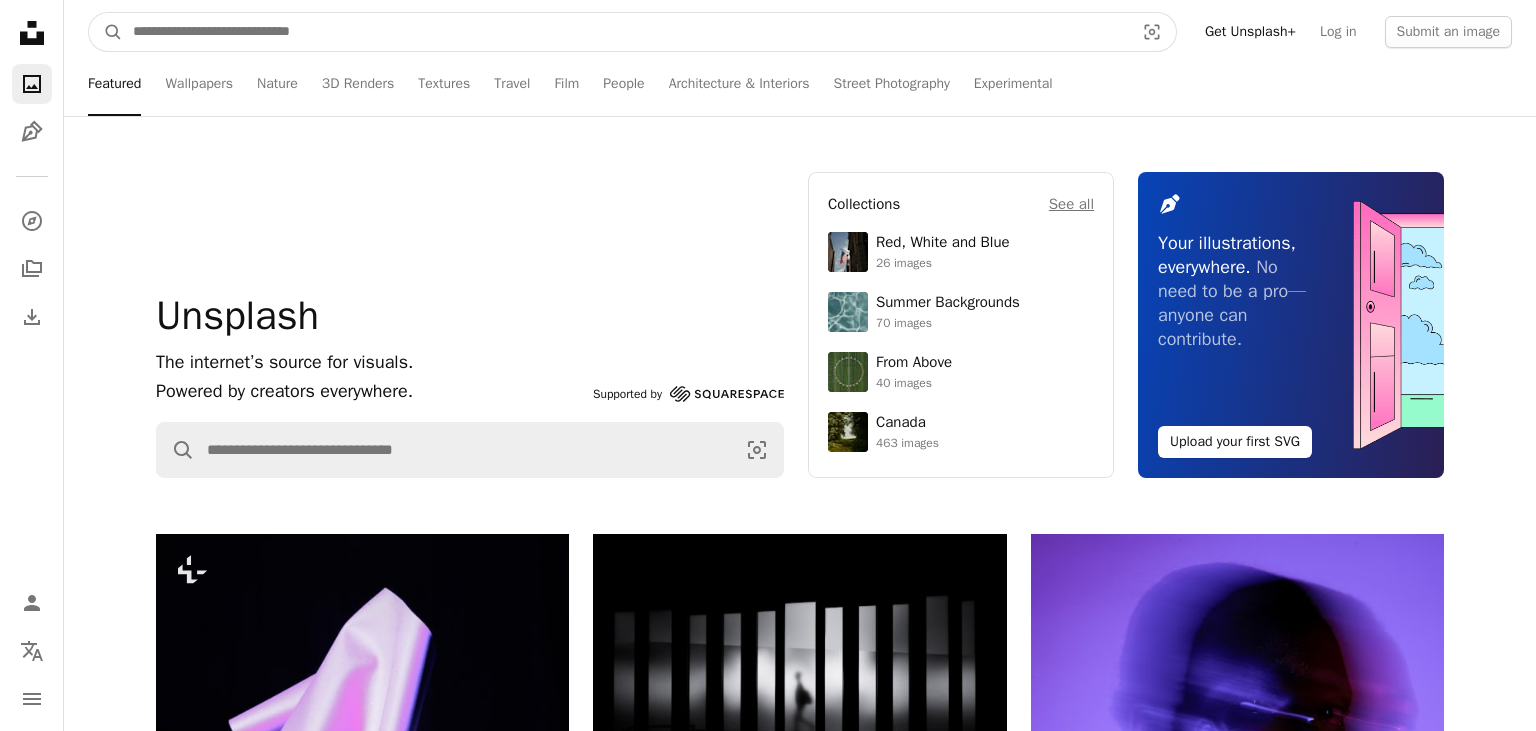 click at bounding box center (625, 32) 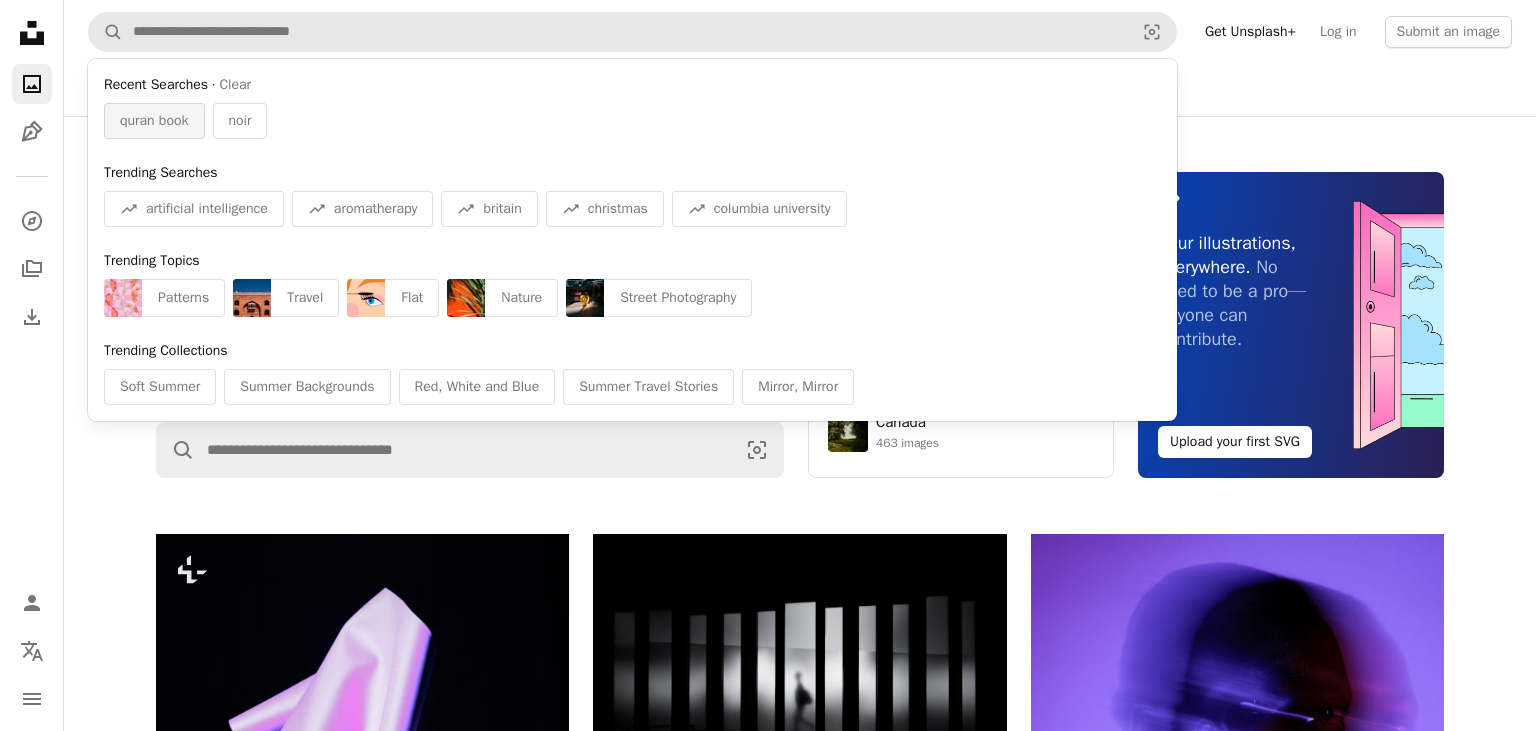 click on "quran book" at bounding box center (154, 121) 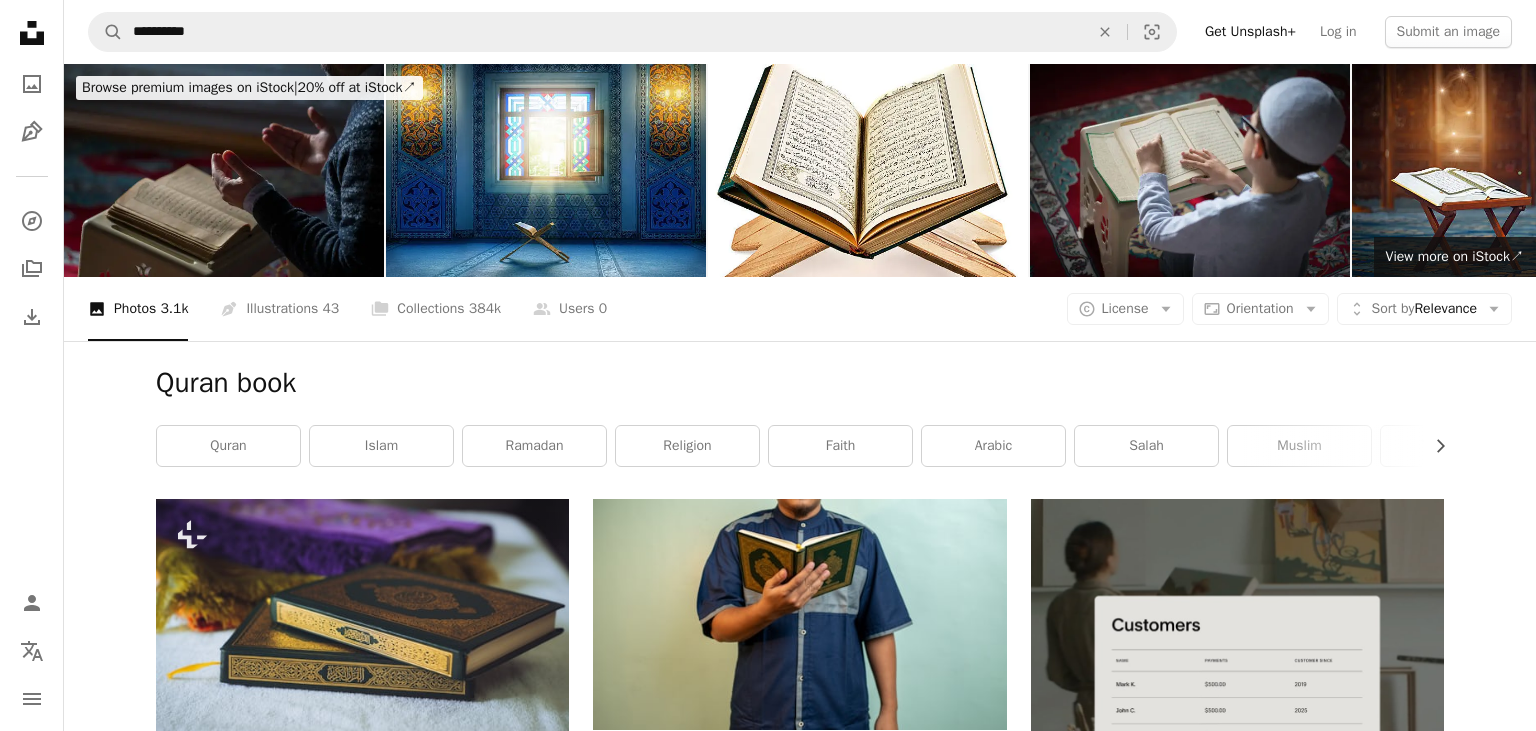 scroll, scrollTop: 387, scrollLeft: 0, axis: vertical 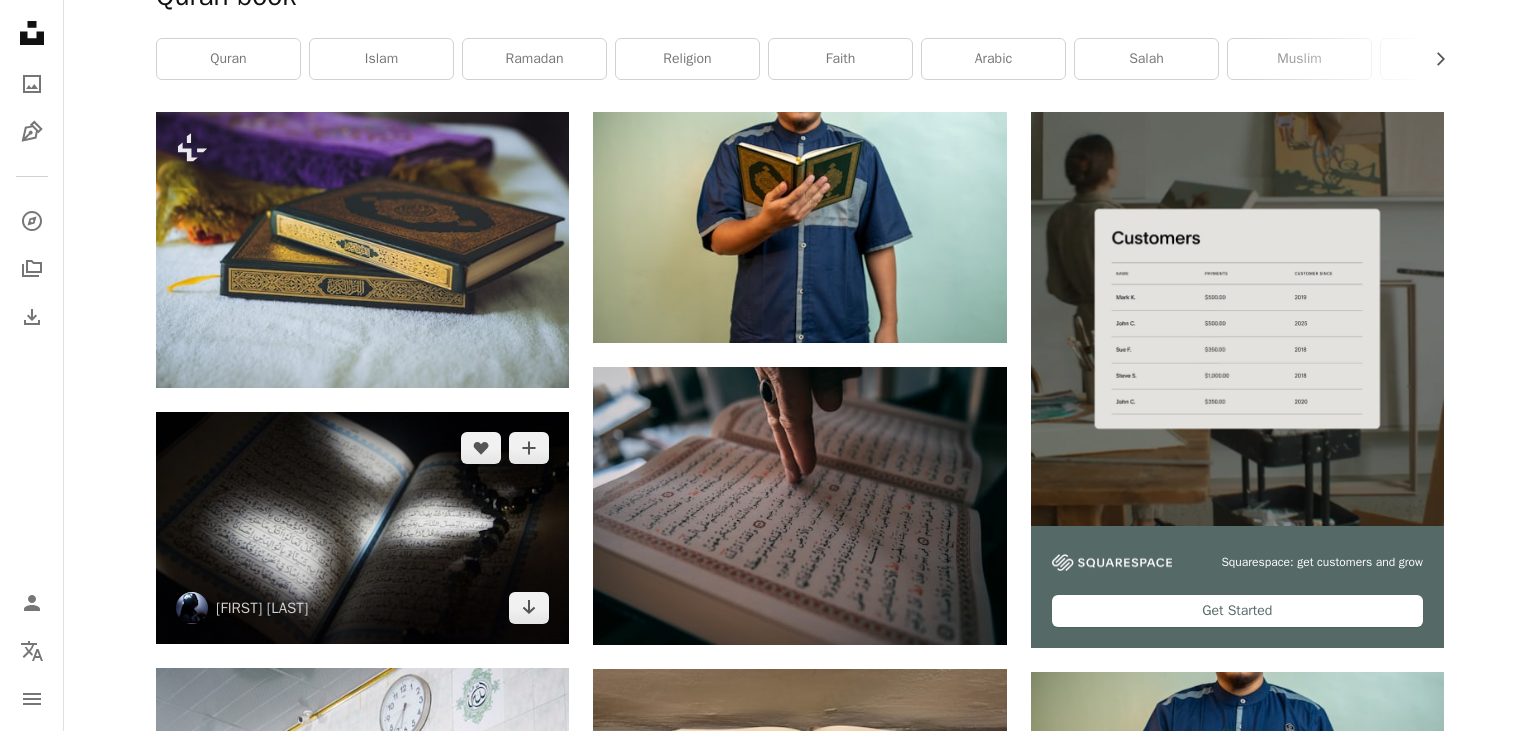 click at bounding box center (362, 528) 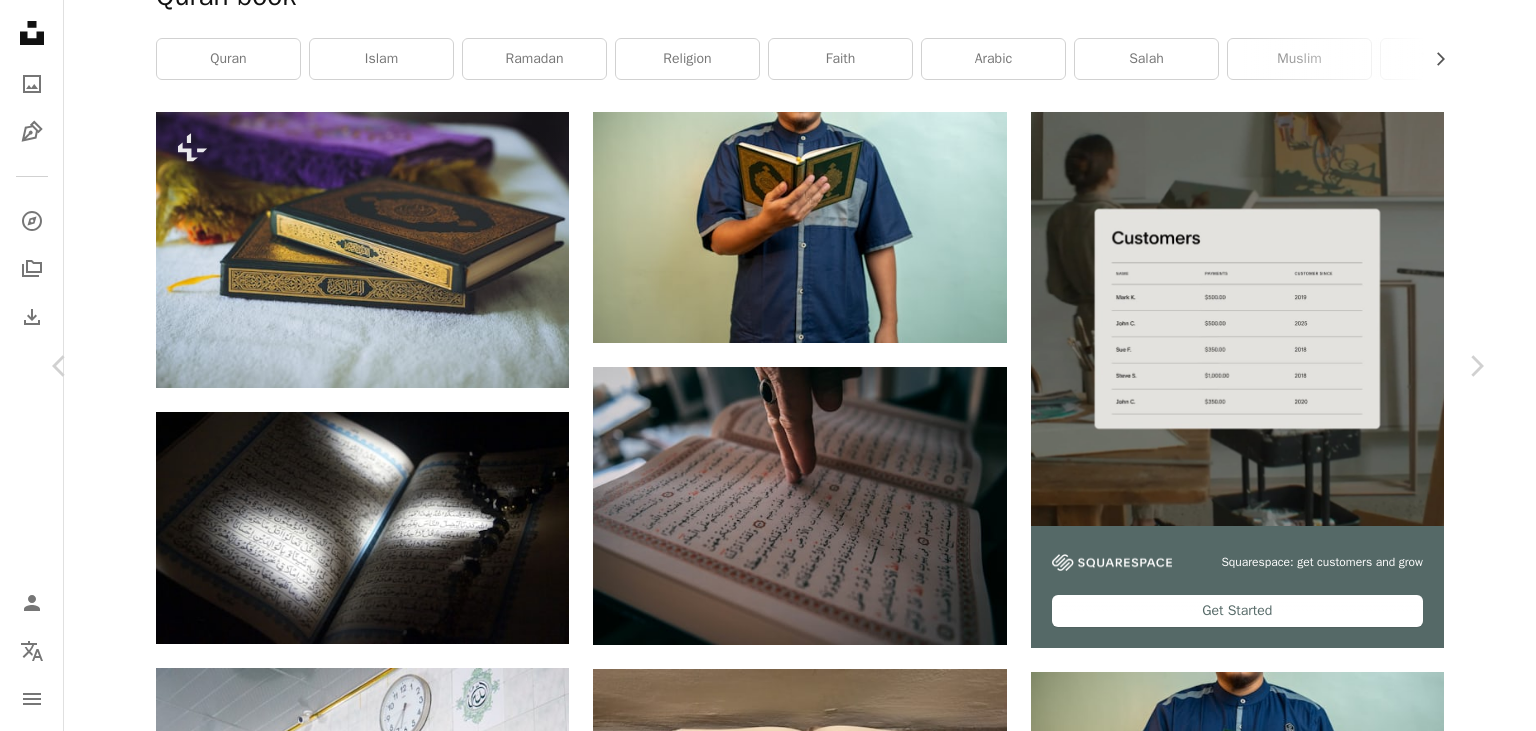 click on "Chevron down" 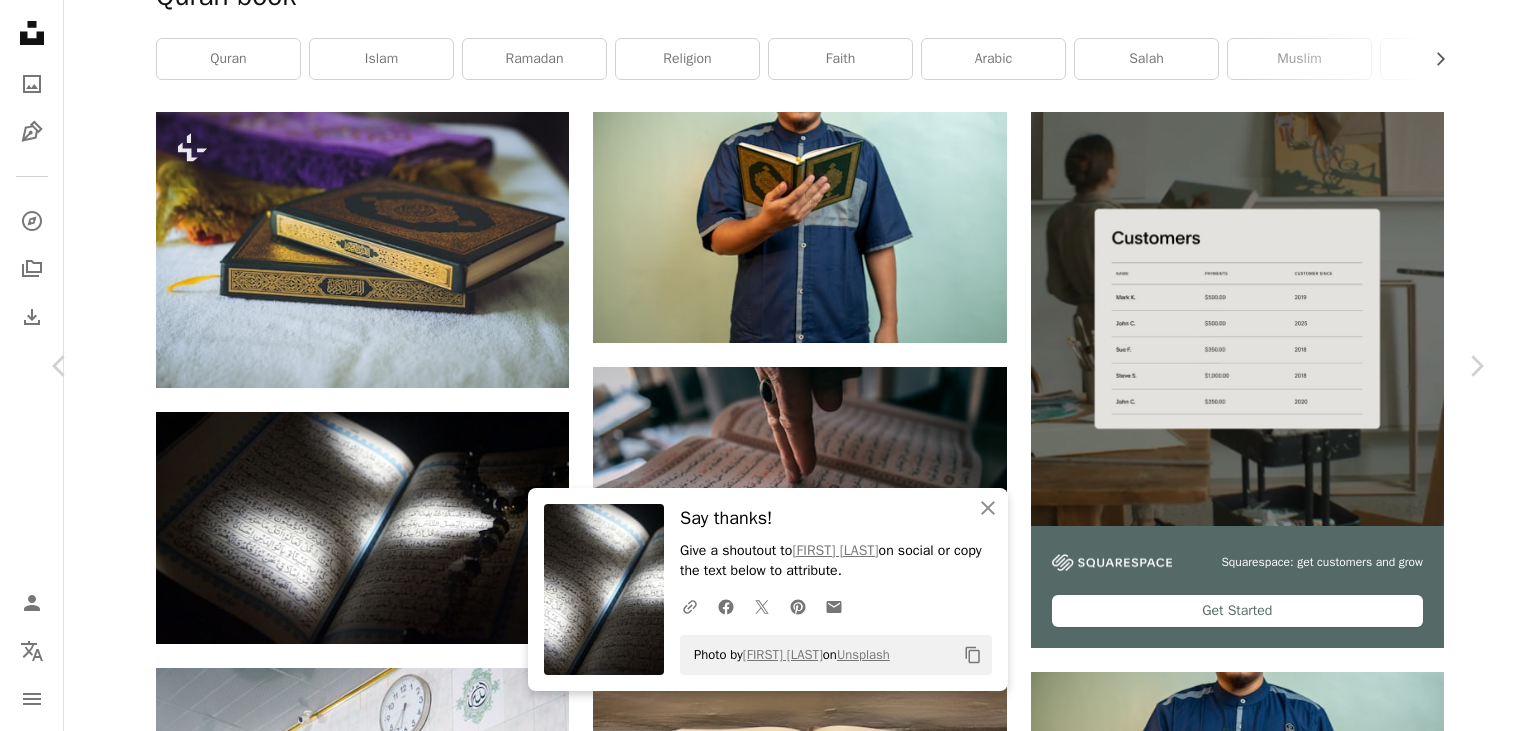 click at bounding box center [160, 35621] 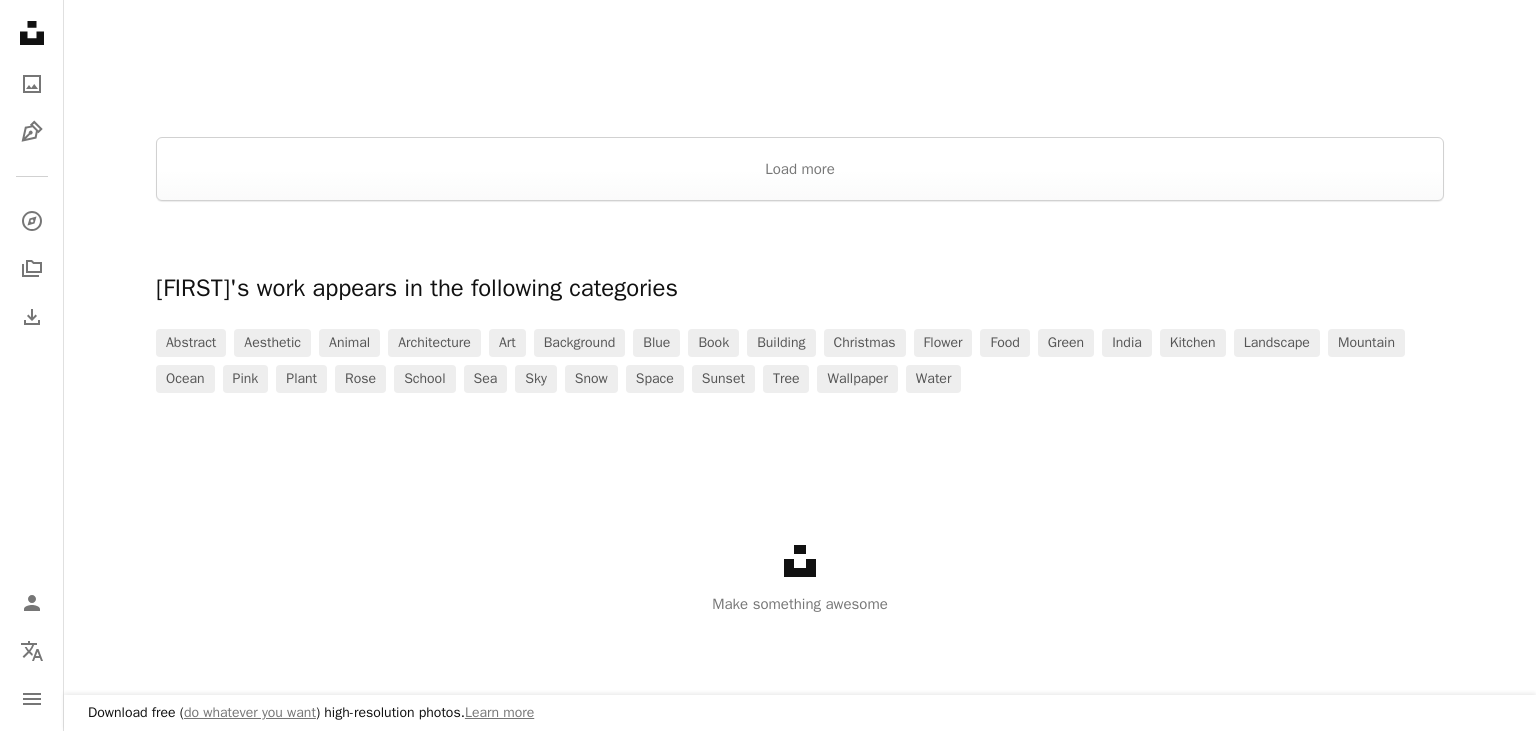 scroll, scrollTop: 2710, scrollLeft: 0, axis: vertical 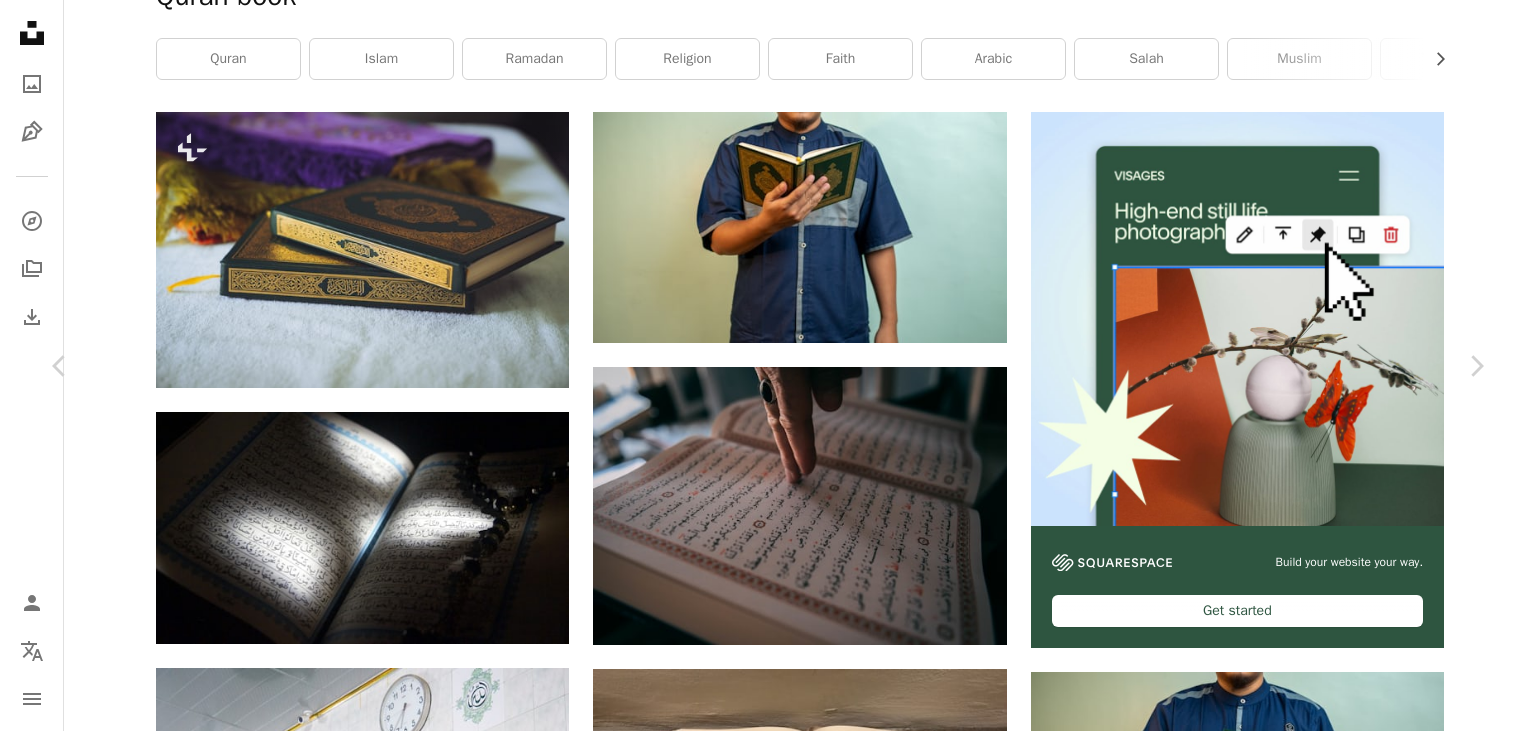 click on "An X shape" at bounding box center (20, 20) 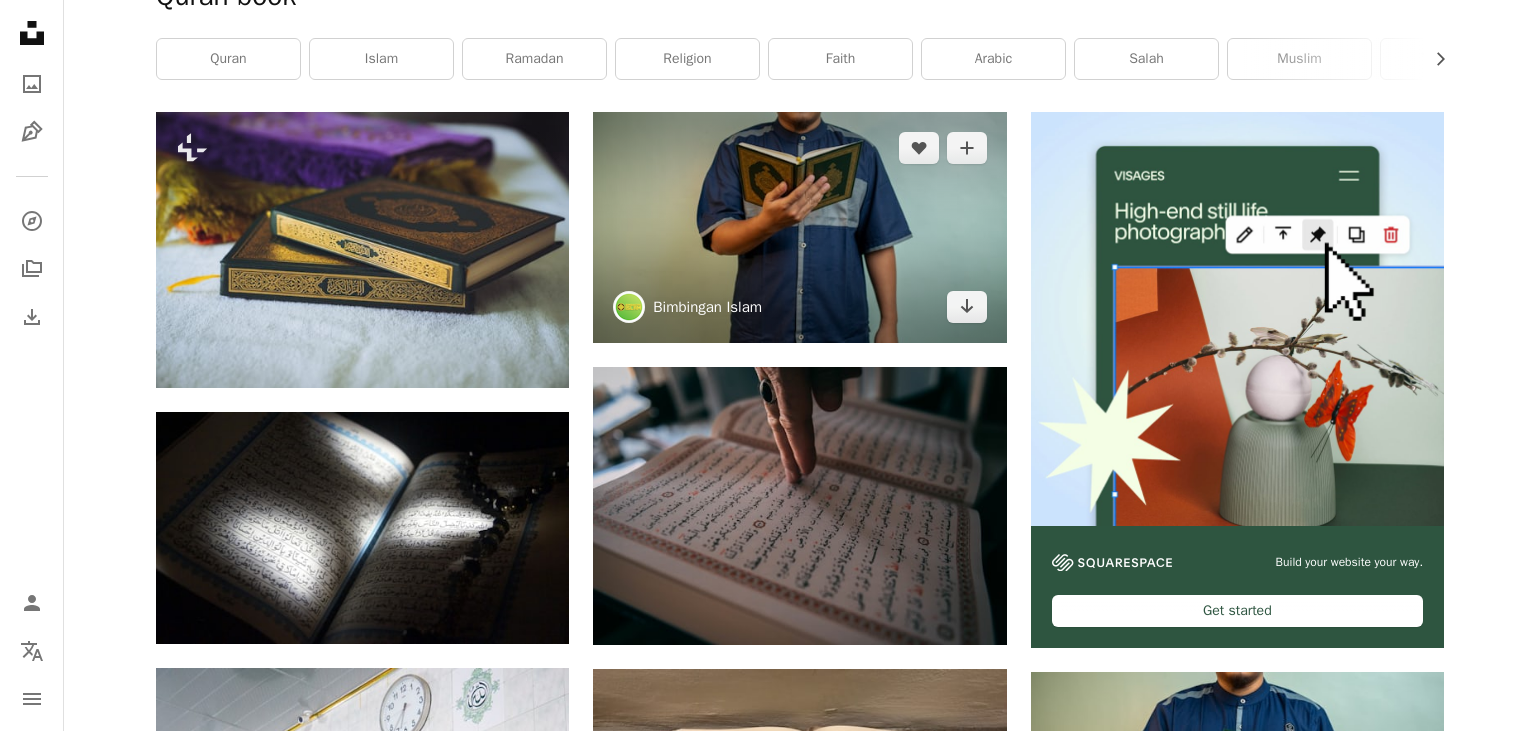 scroll, scrollTop: 774, scrollLeft: 0, axis: vertical 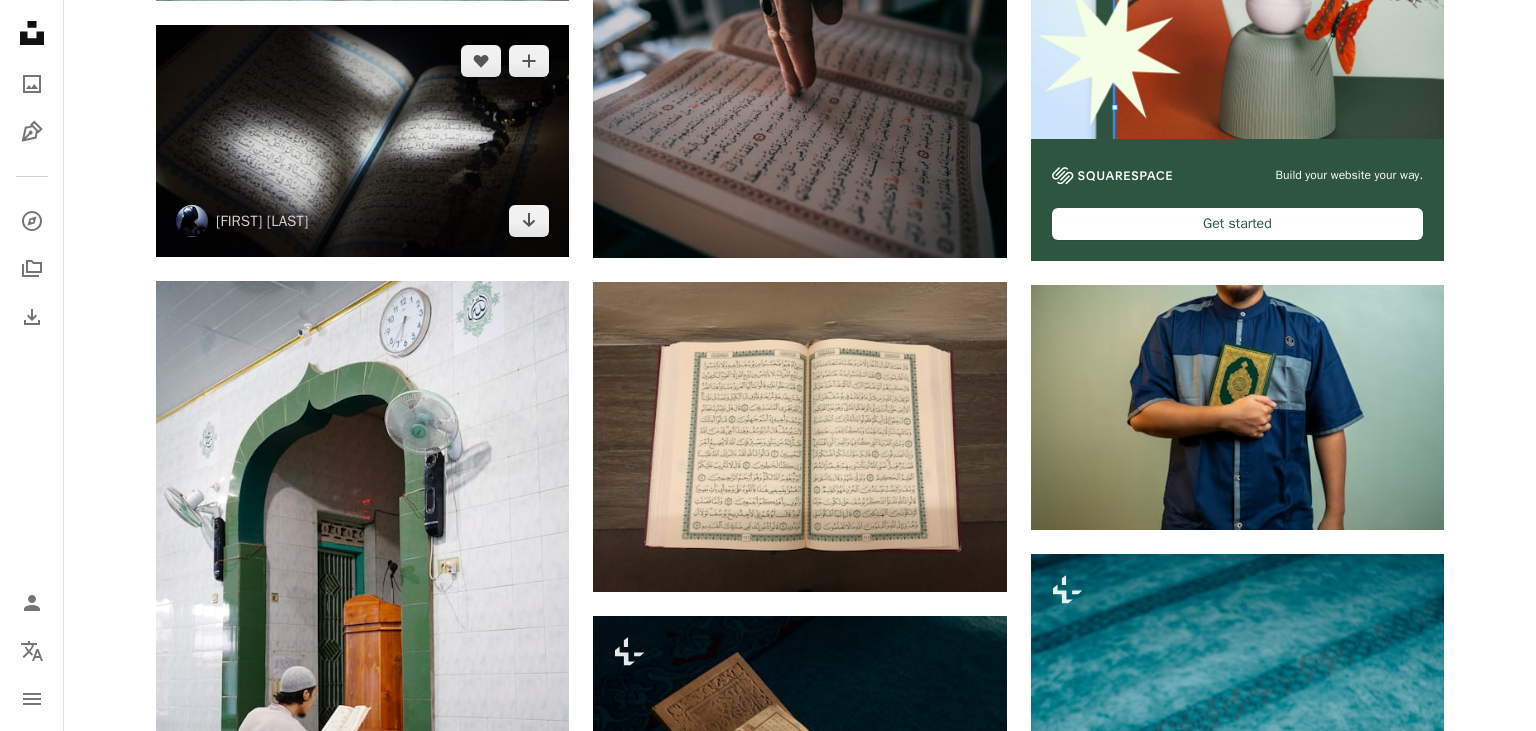 click at bounding box center [362, 141] 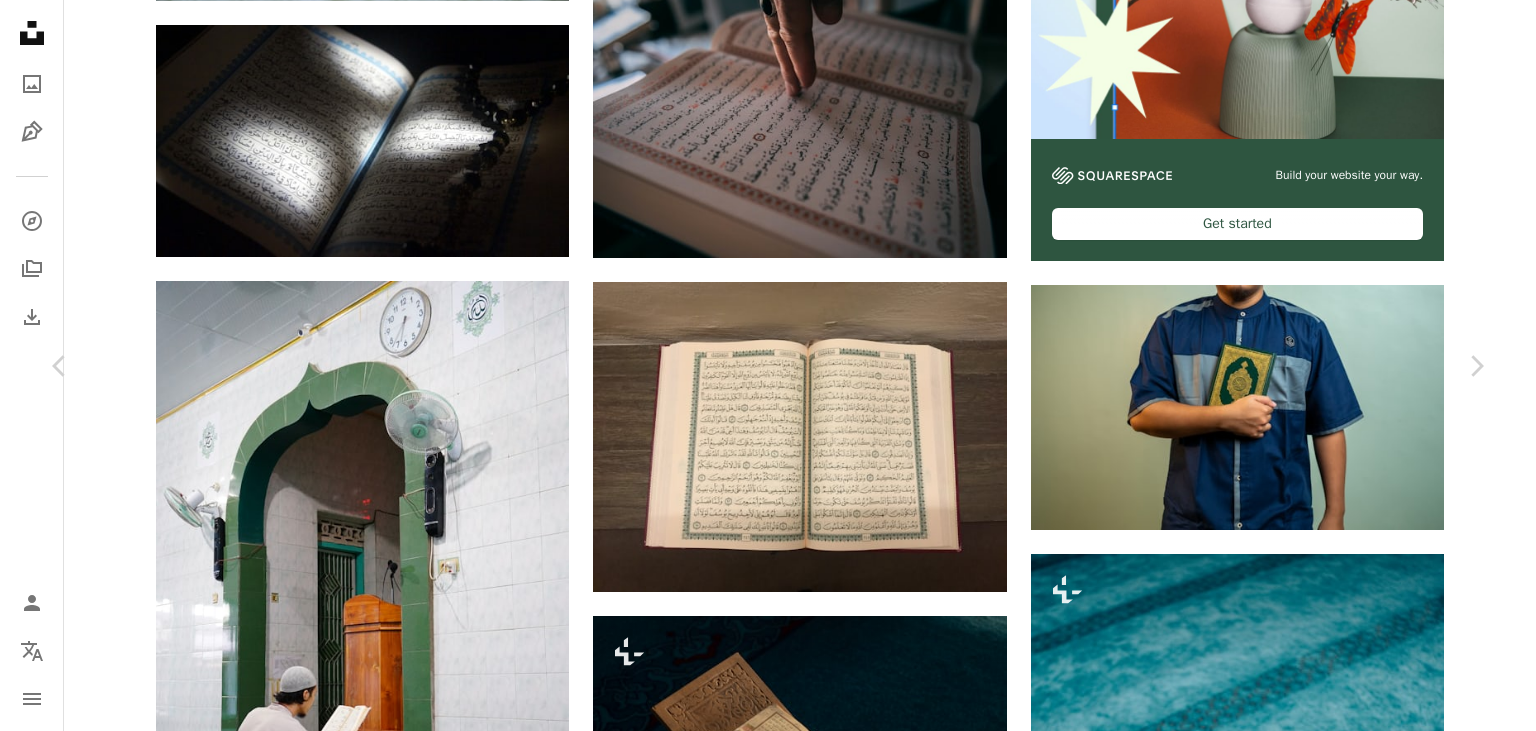 scroll, scrollTop: 1760, scrollLeft: 0, axis: vertical 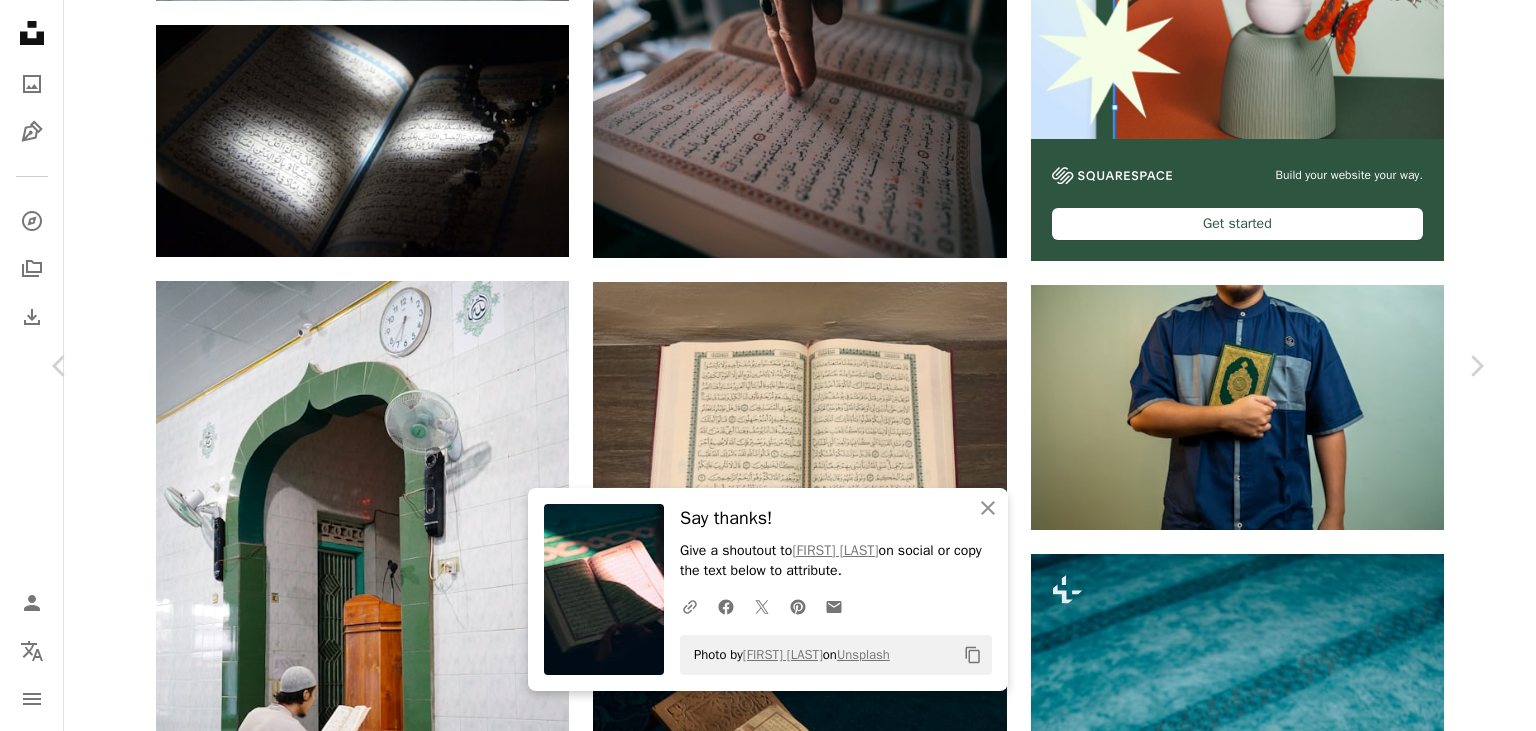click at bounding box center [1179, 35451] 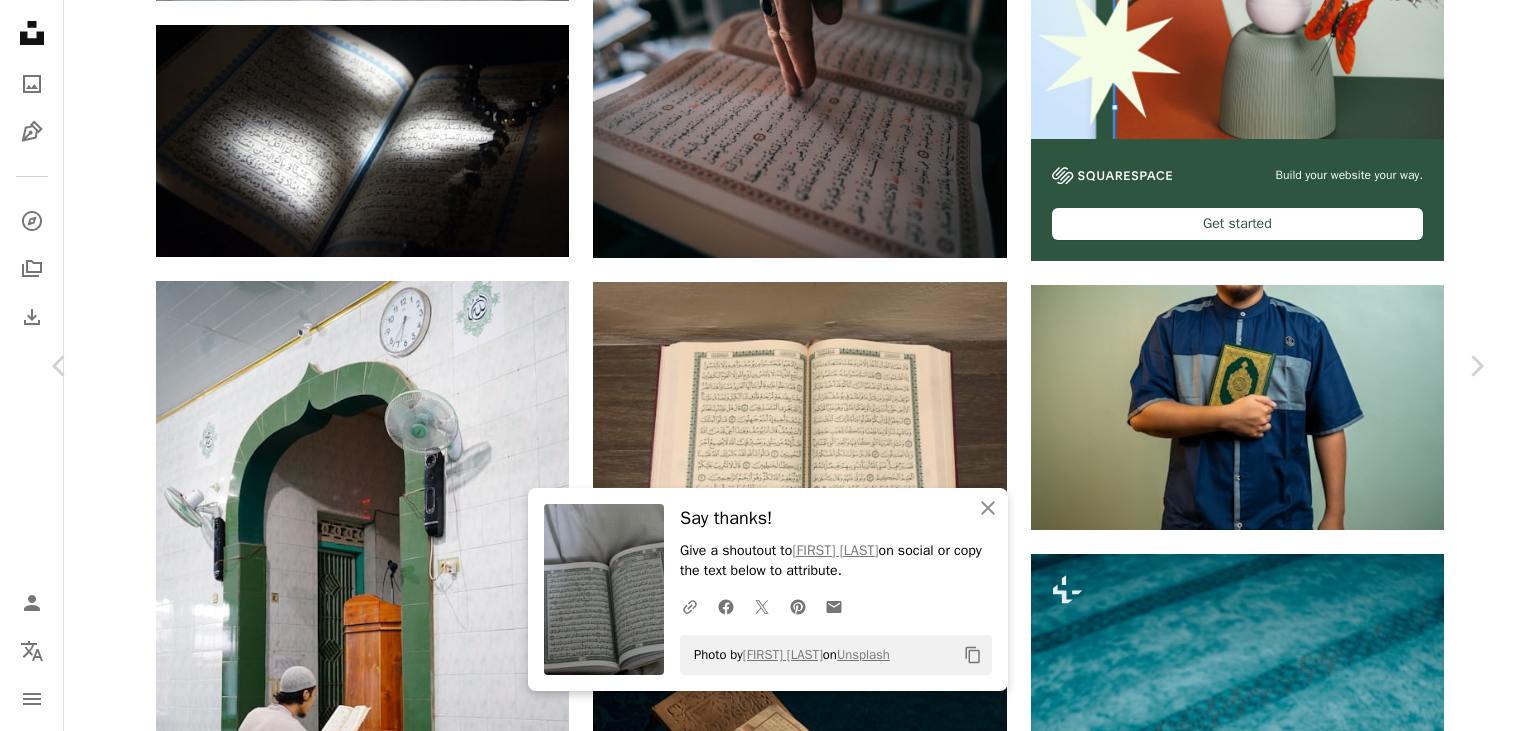 click on "An X shape" at bounding box center [20, 20] 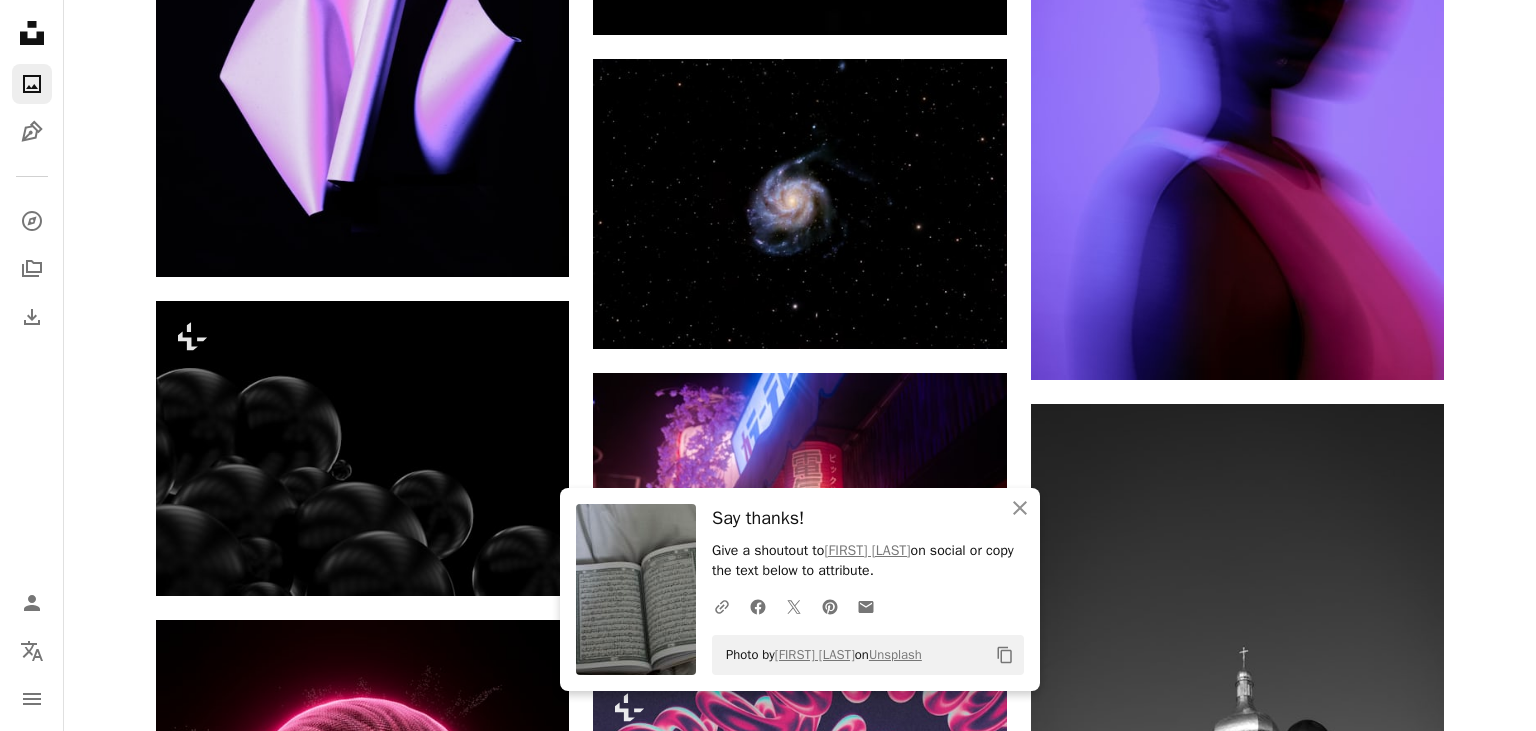 scroll, scrollTop: 0, scrollLeft: 0, axis: both 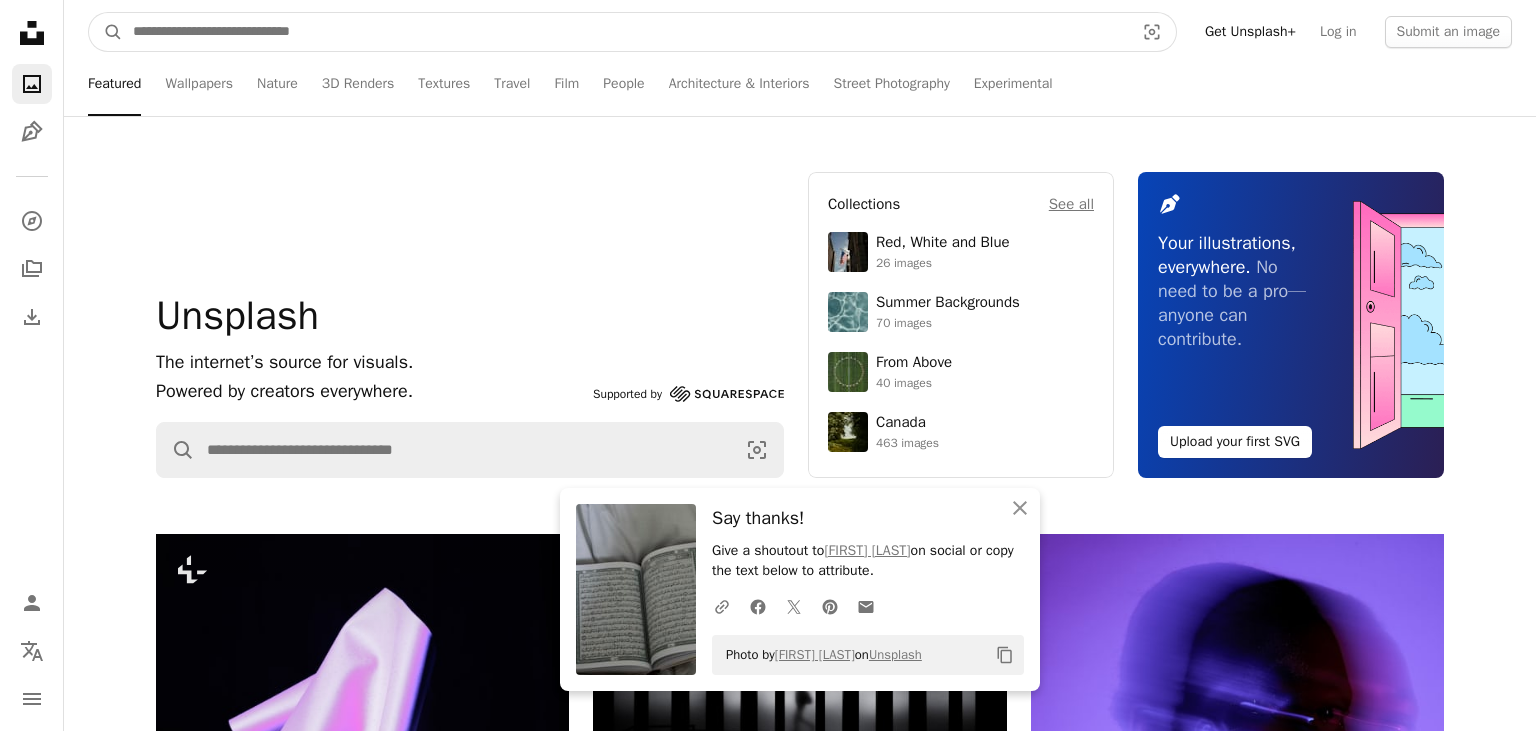 click at bounding box center (625, 32) 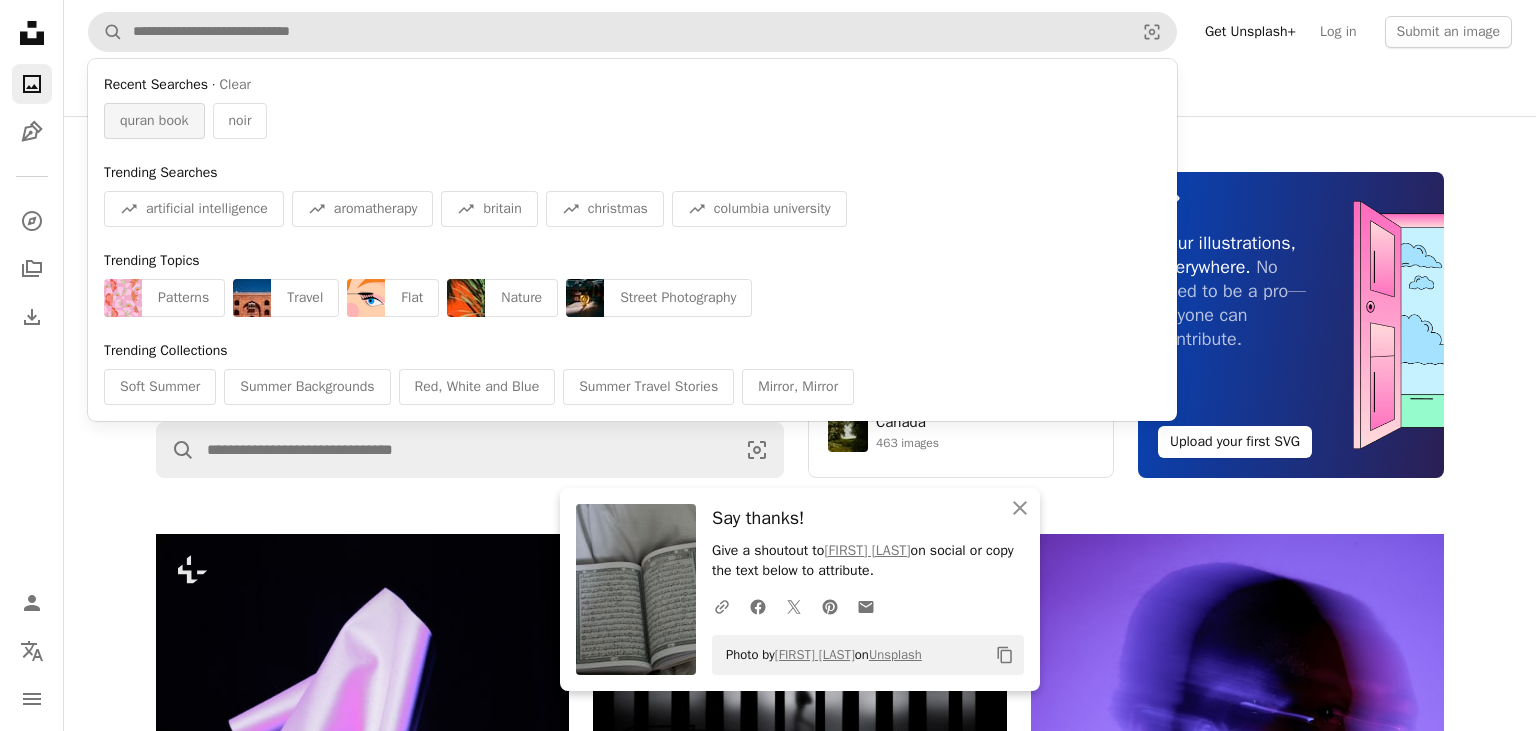 click on "quran book" at bounding box center (154, 121) 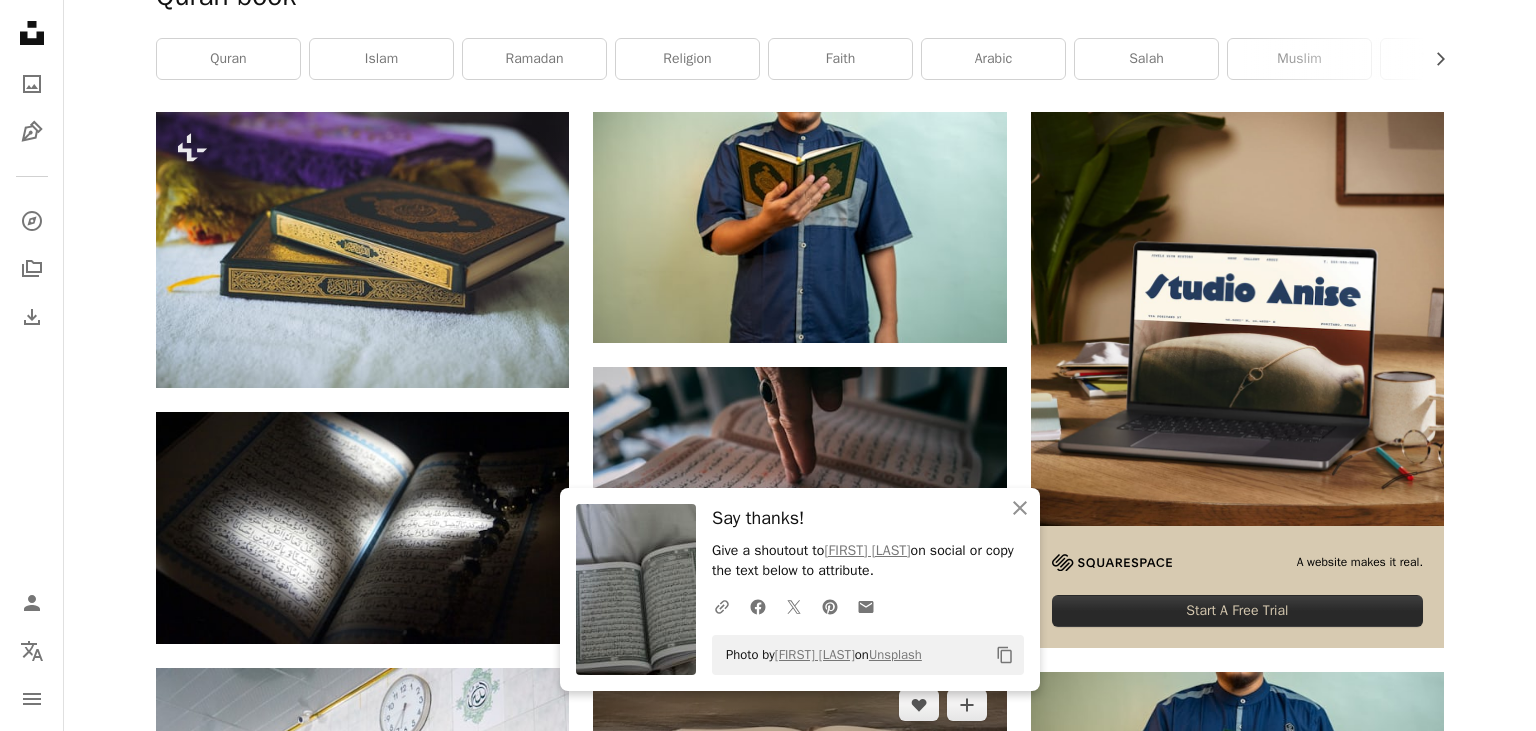 scroll, scrollTop: 774, scrollLeft: 0, axis: vertical 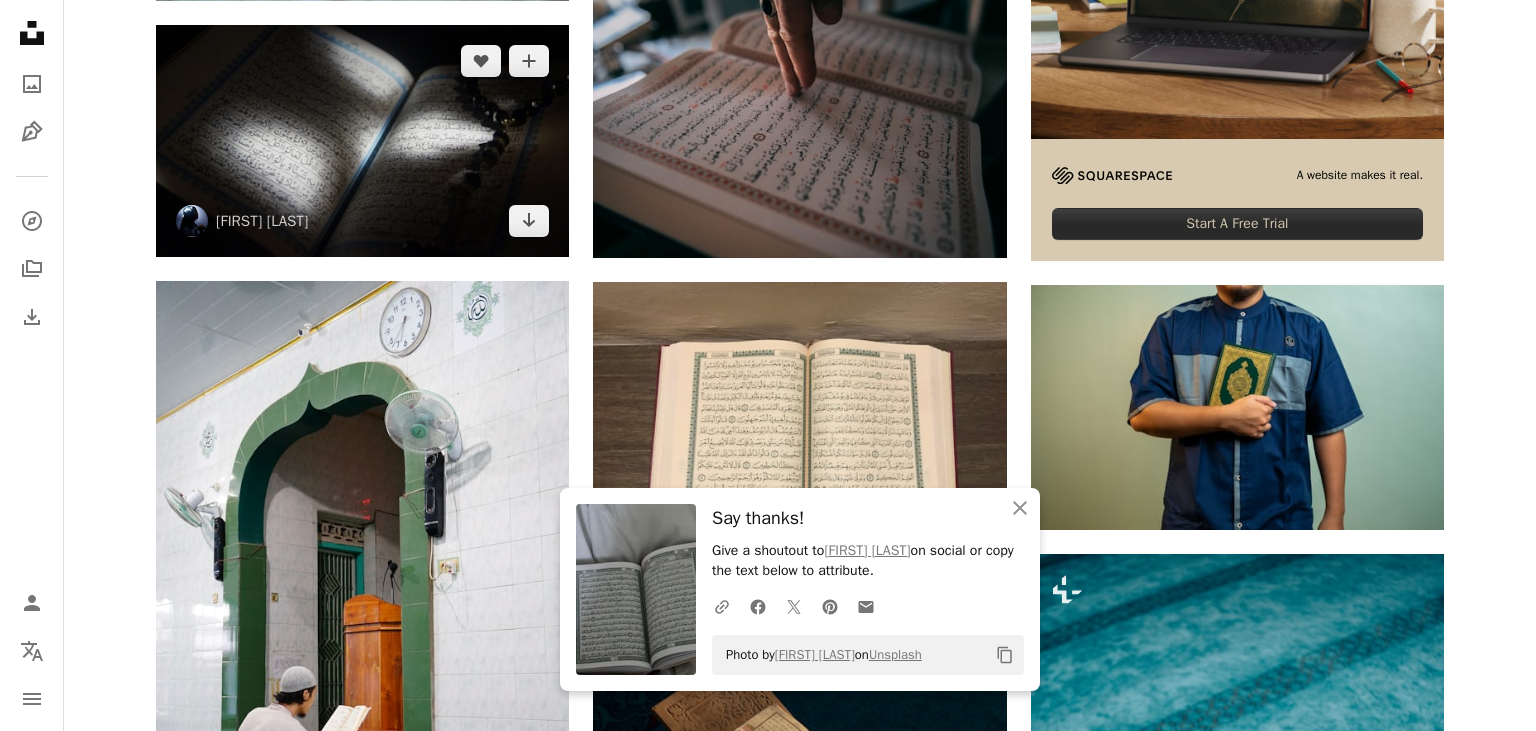 click at bounding box center [362, 141] 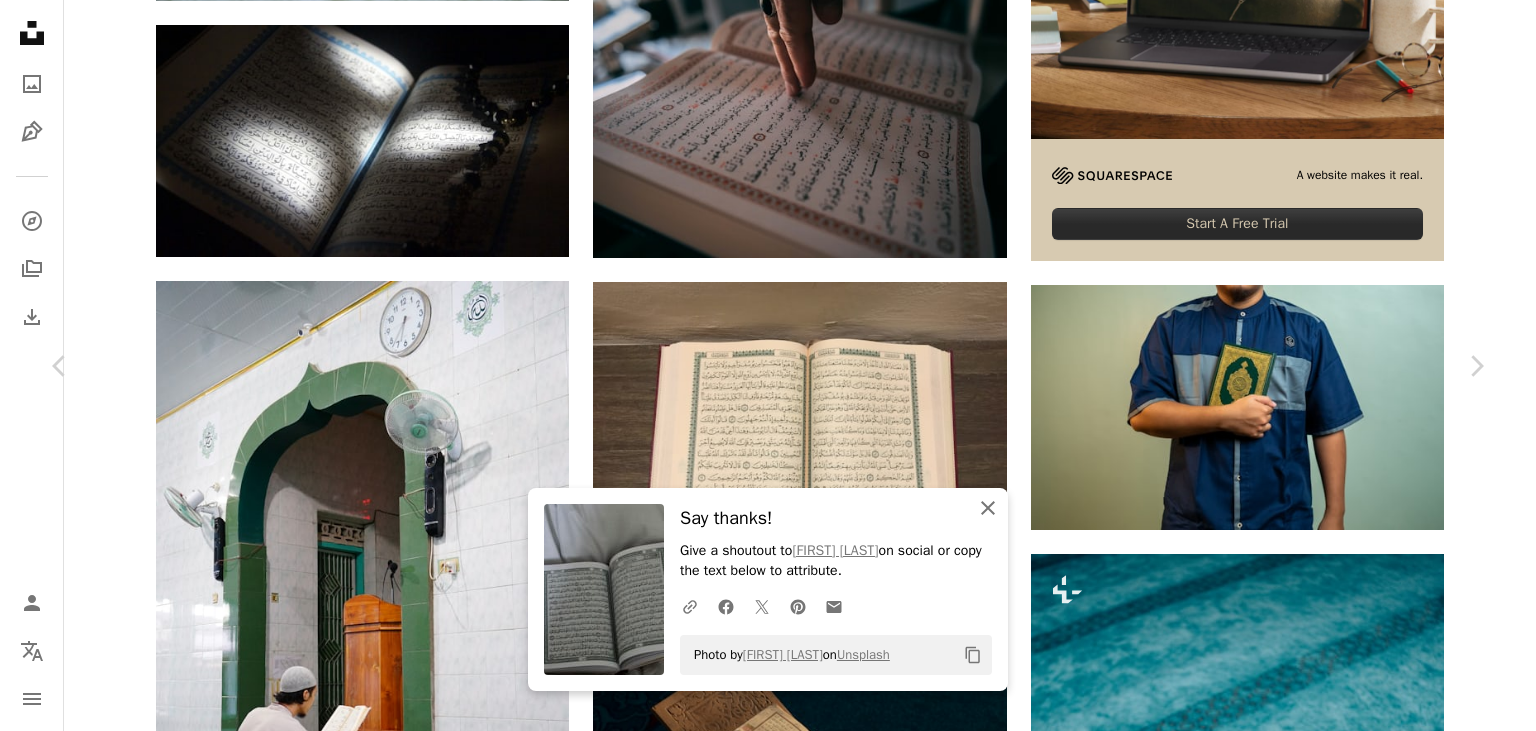 click on "An X shape" 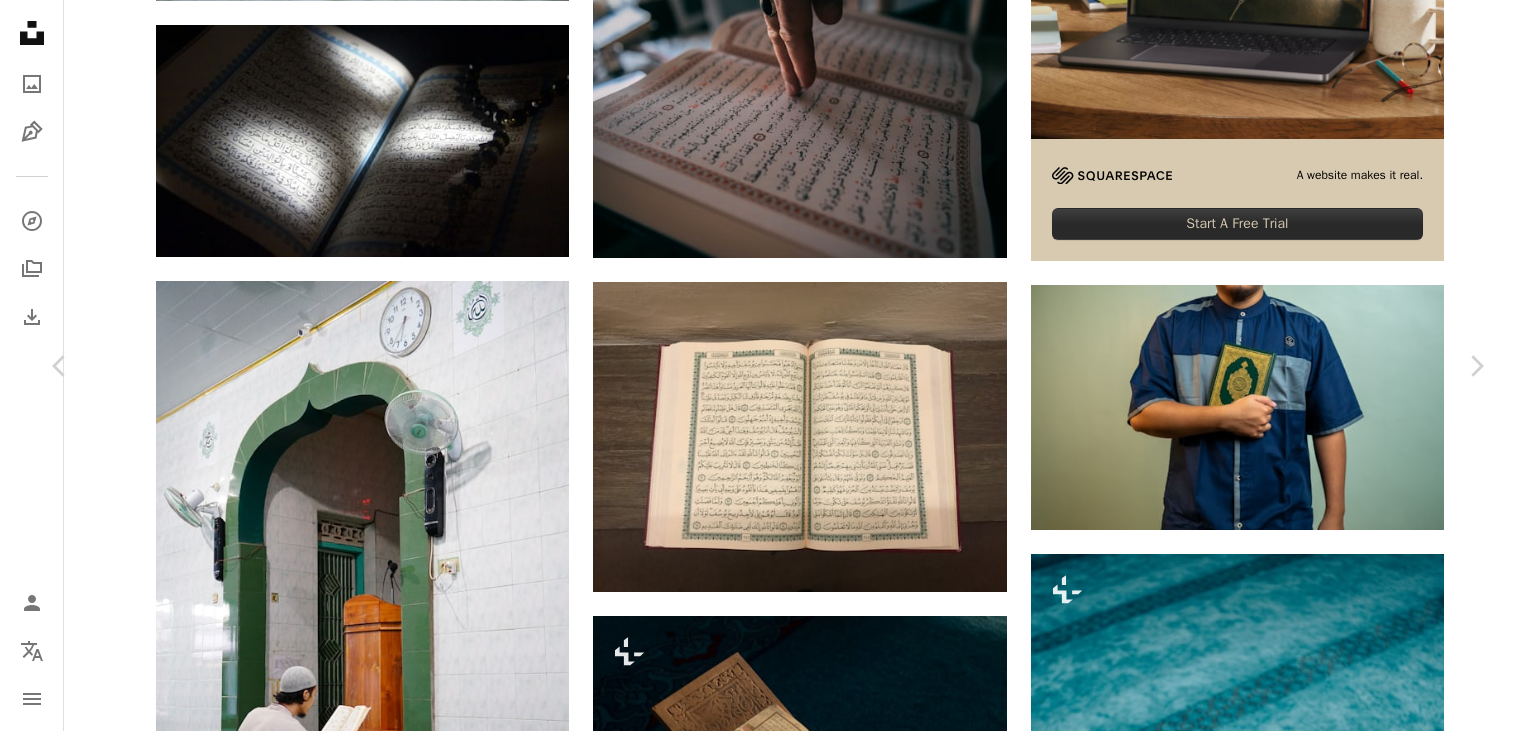 scroll, scrollTop: 15500, scrollLeft: 0, axis: vertical 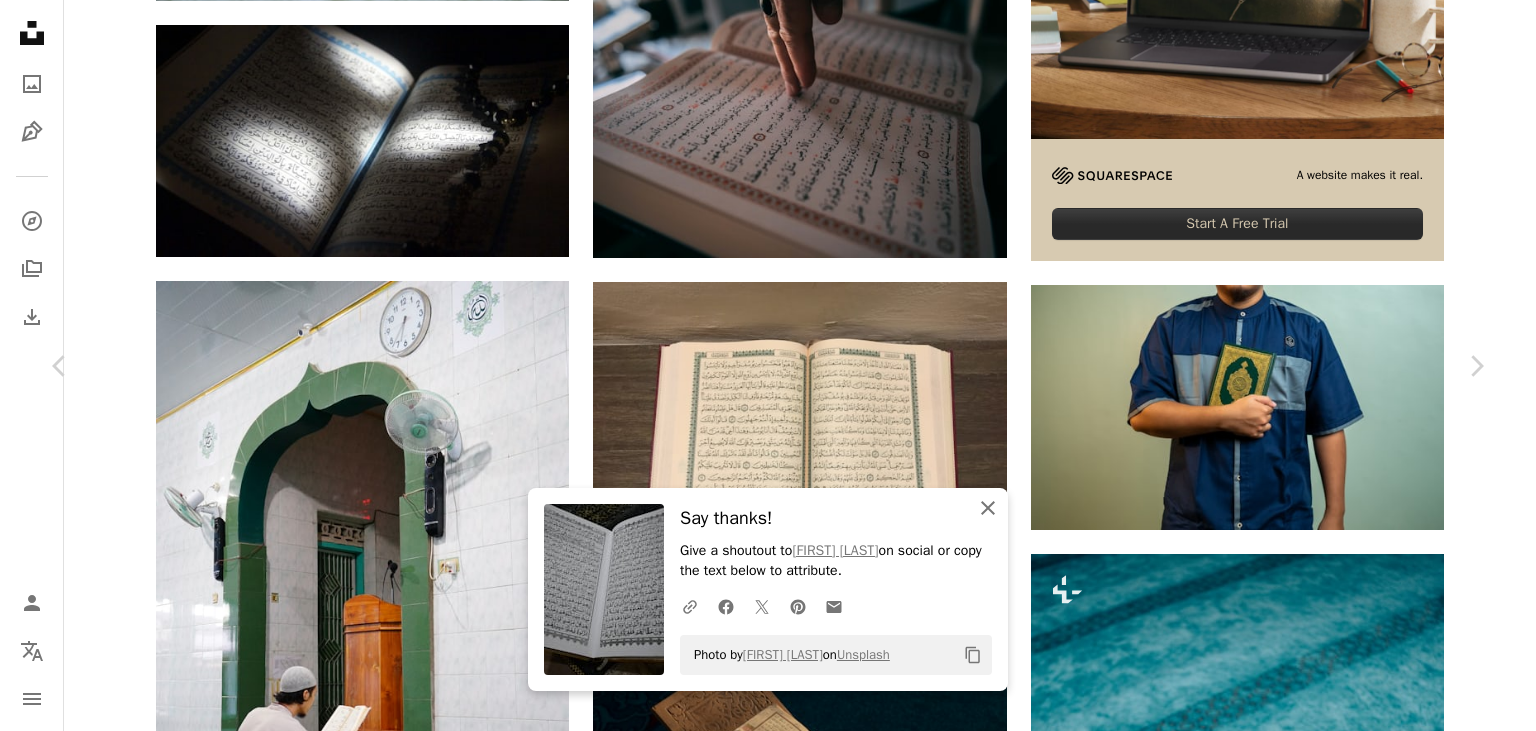 click on "An X shape Close" at bounding box center [988, 508] 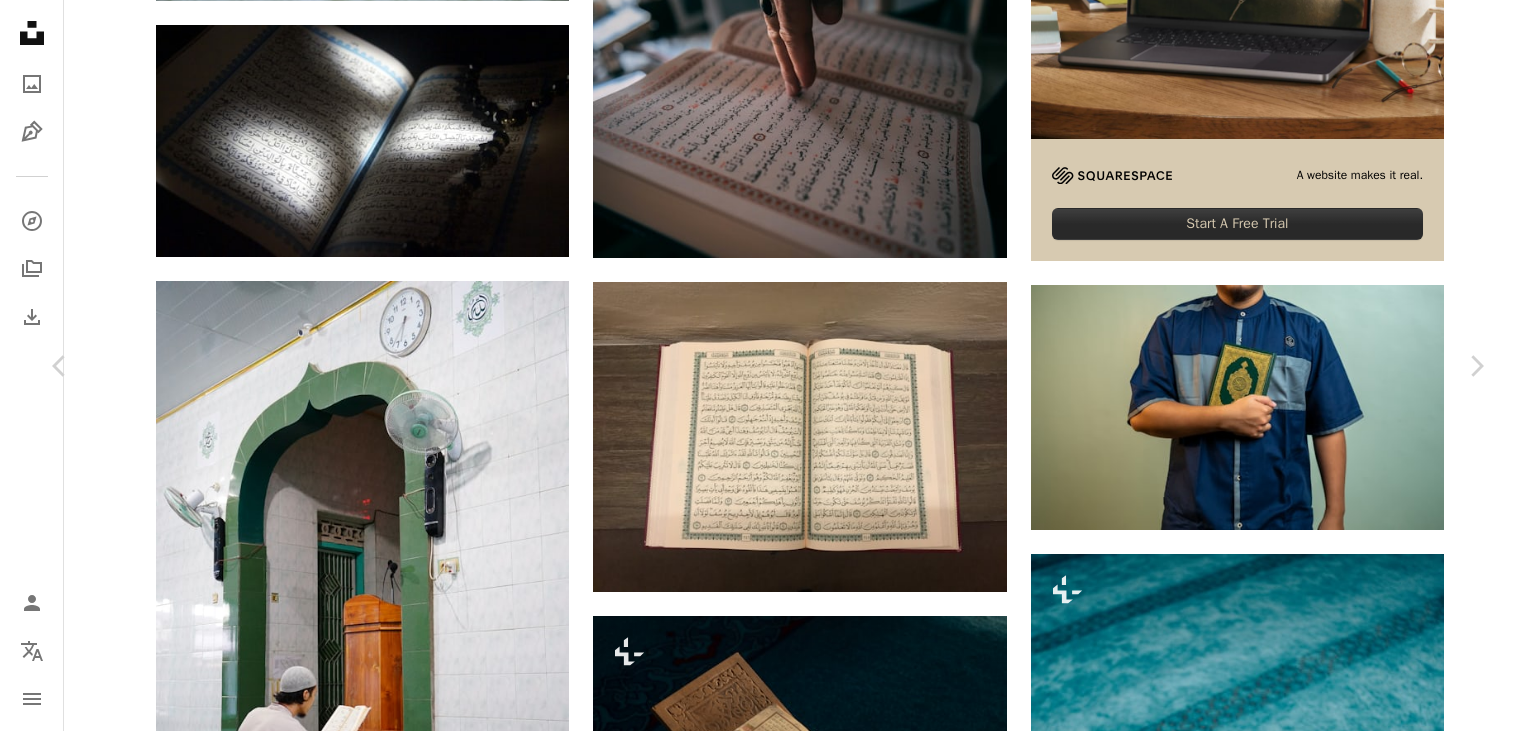 scroll, scrollTop: 0, scrollLeft: 0, axis: both 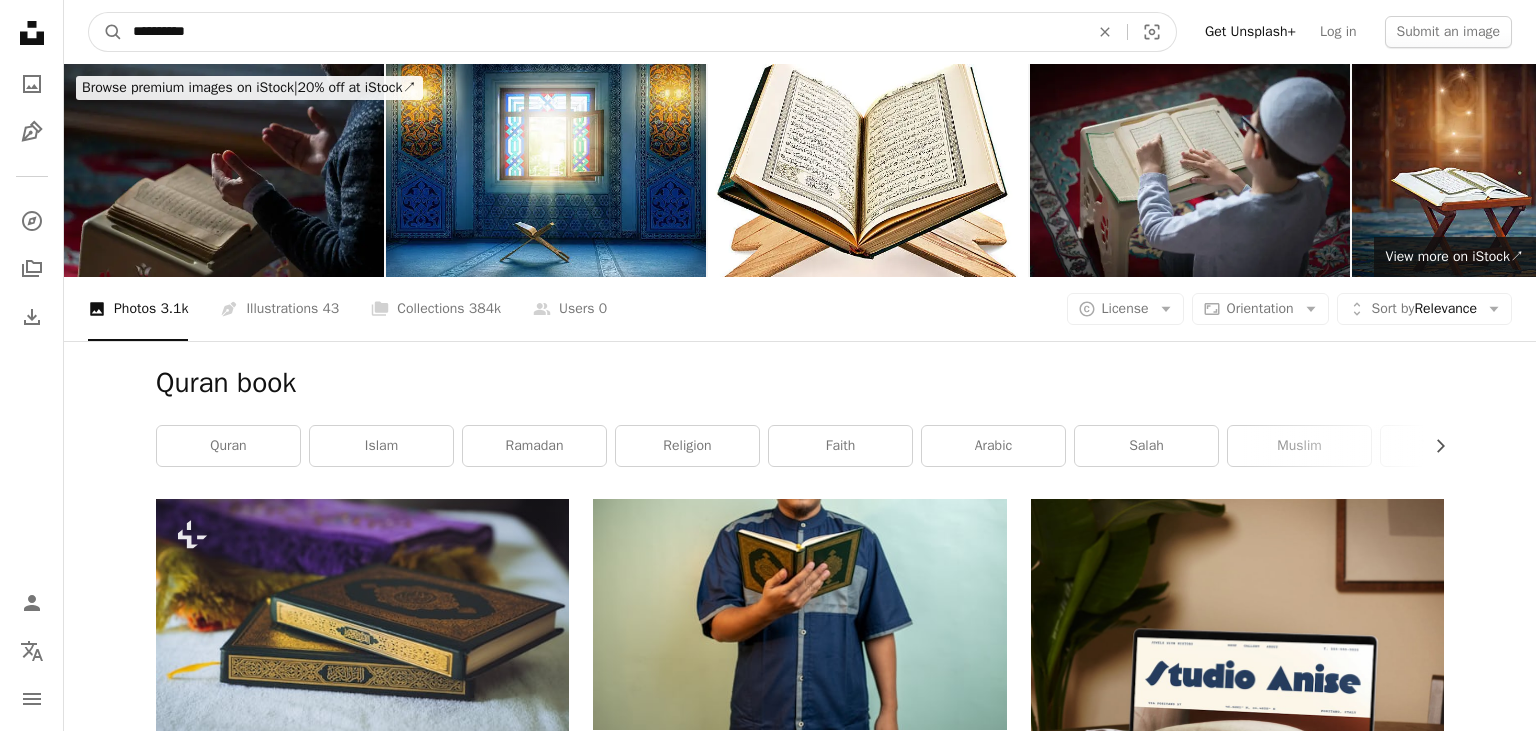 click on "**********" at bounding box center (603, 32) 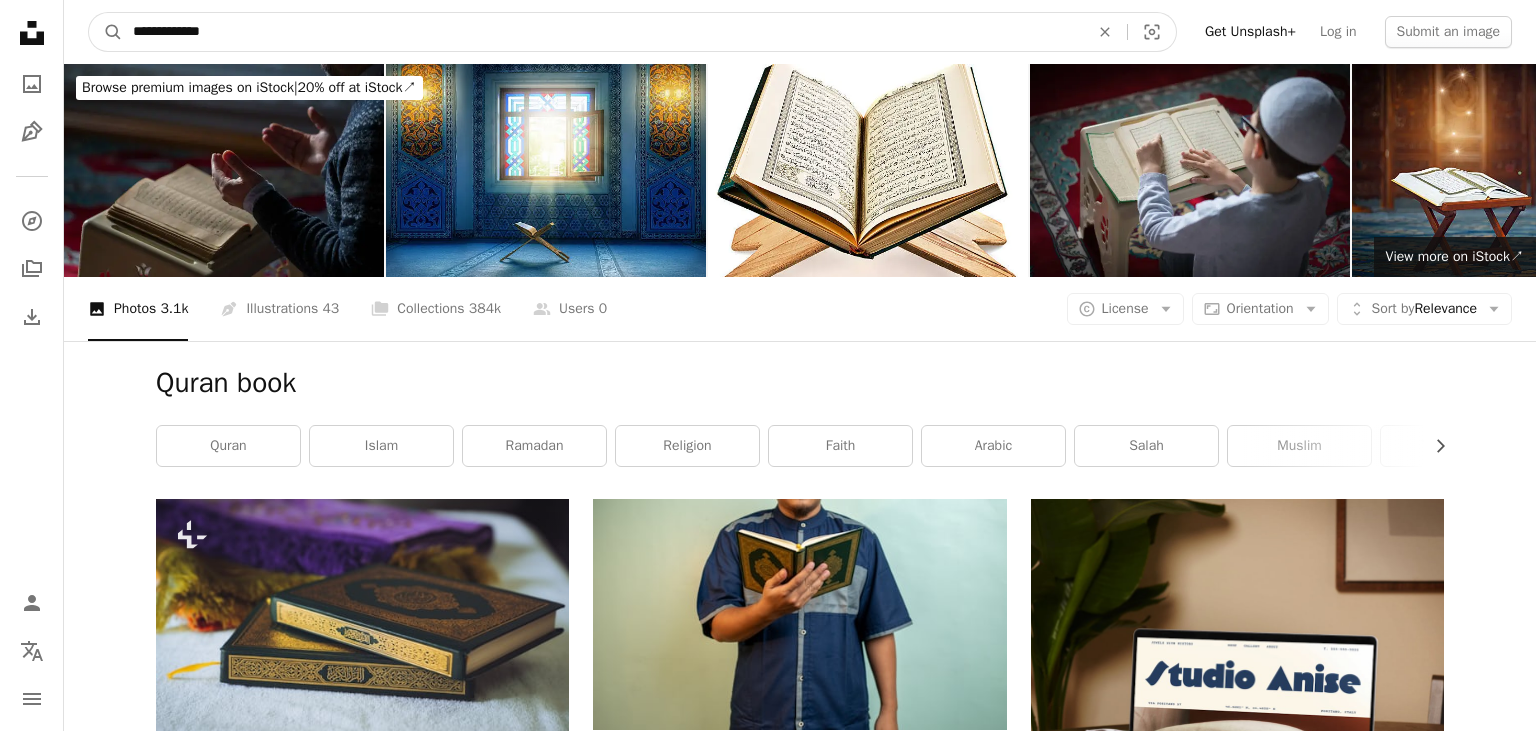 type on "**********" 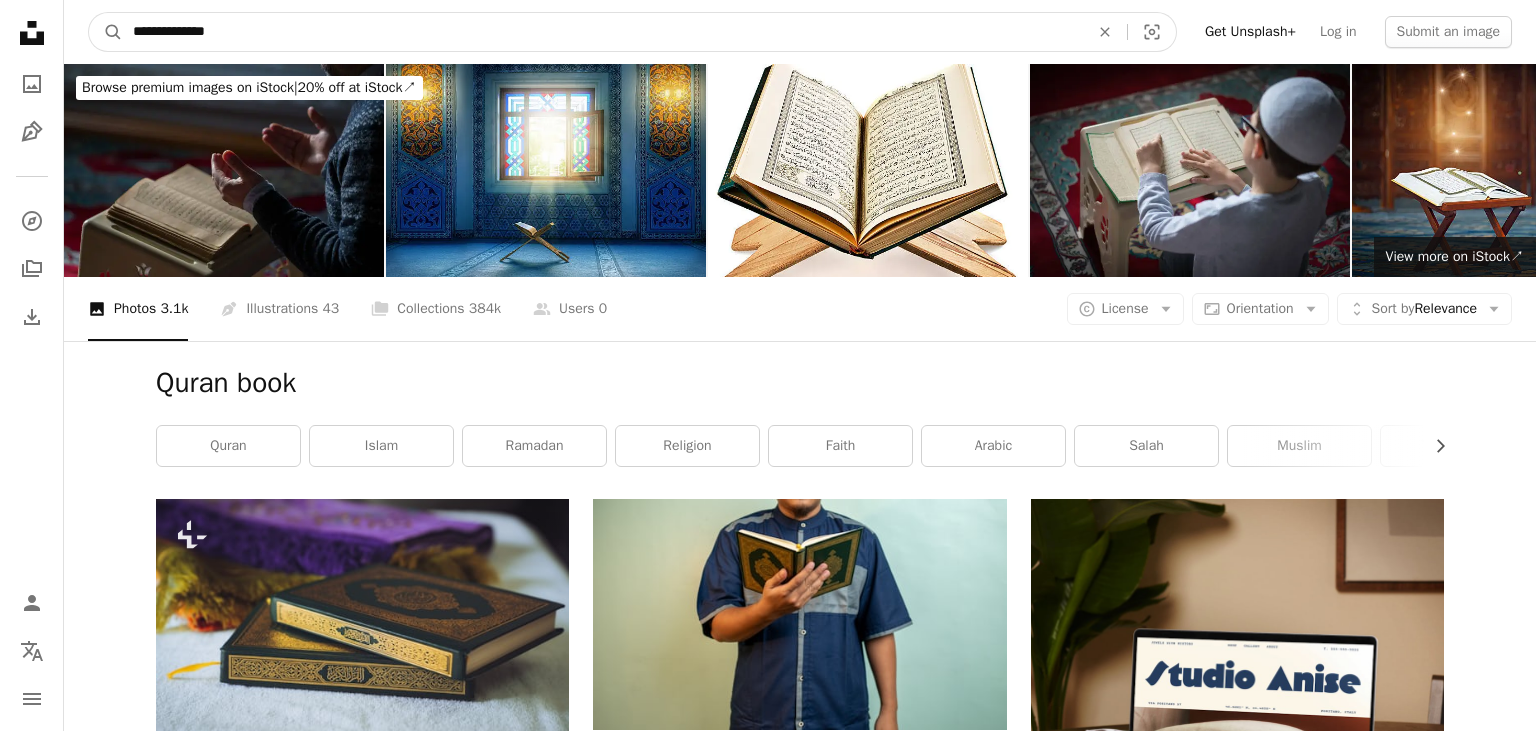 click on "A magnifying glass" at bounding box center (106, 32) 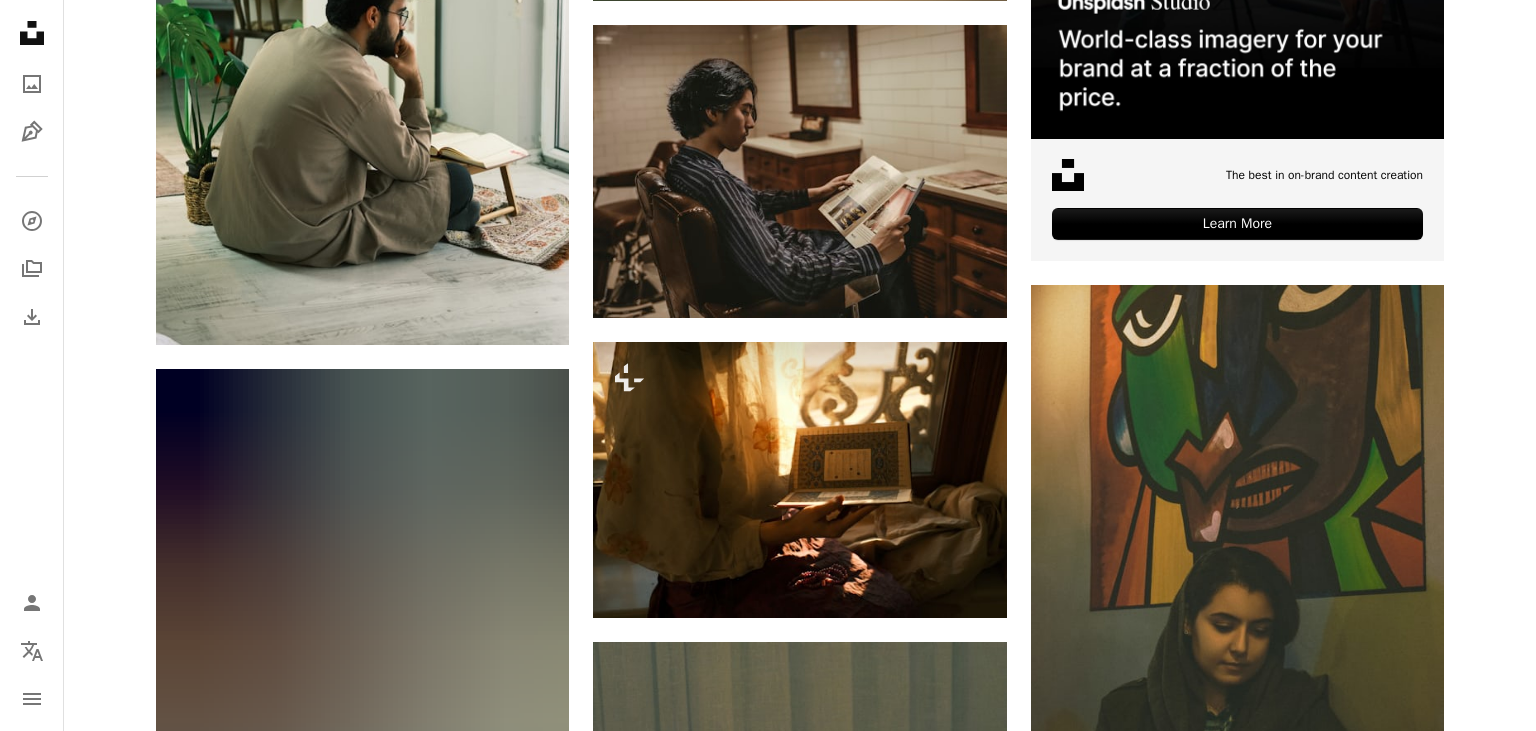scroll, scrollTop: 0, scrollLeft: 0, axis: both 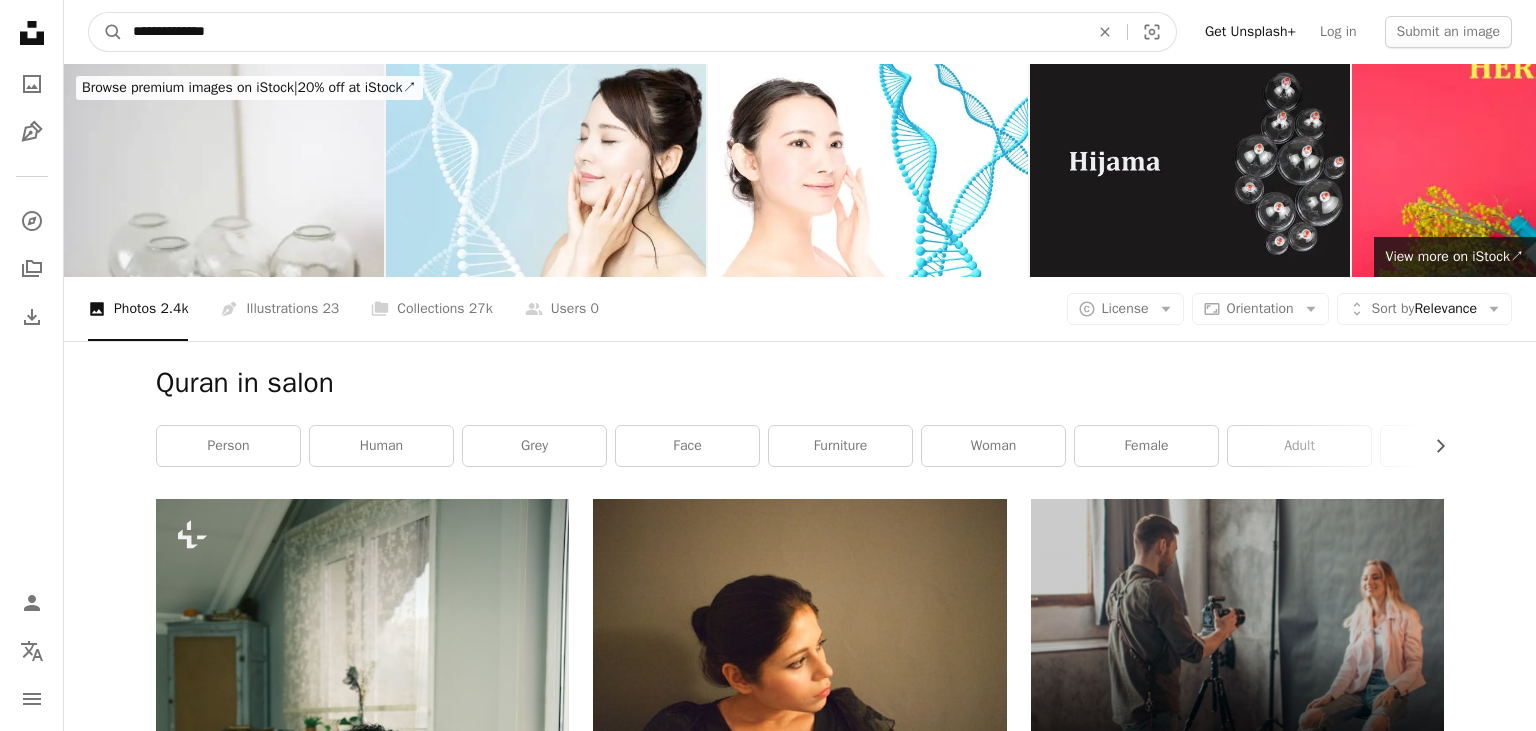 click on "**********" at bounding box center (603, 32) 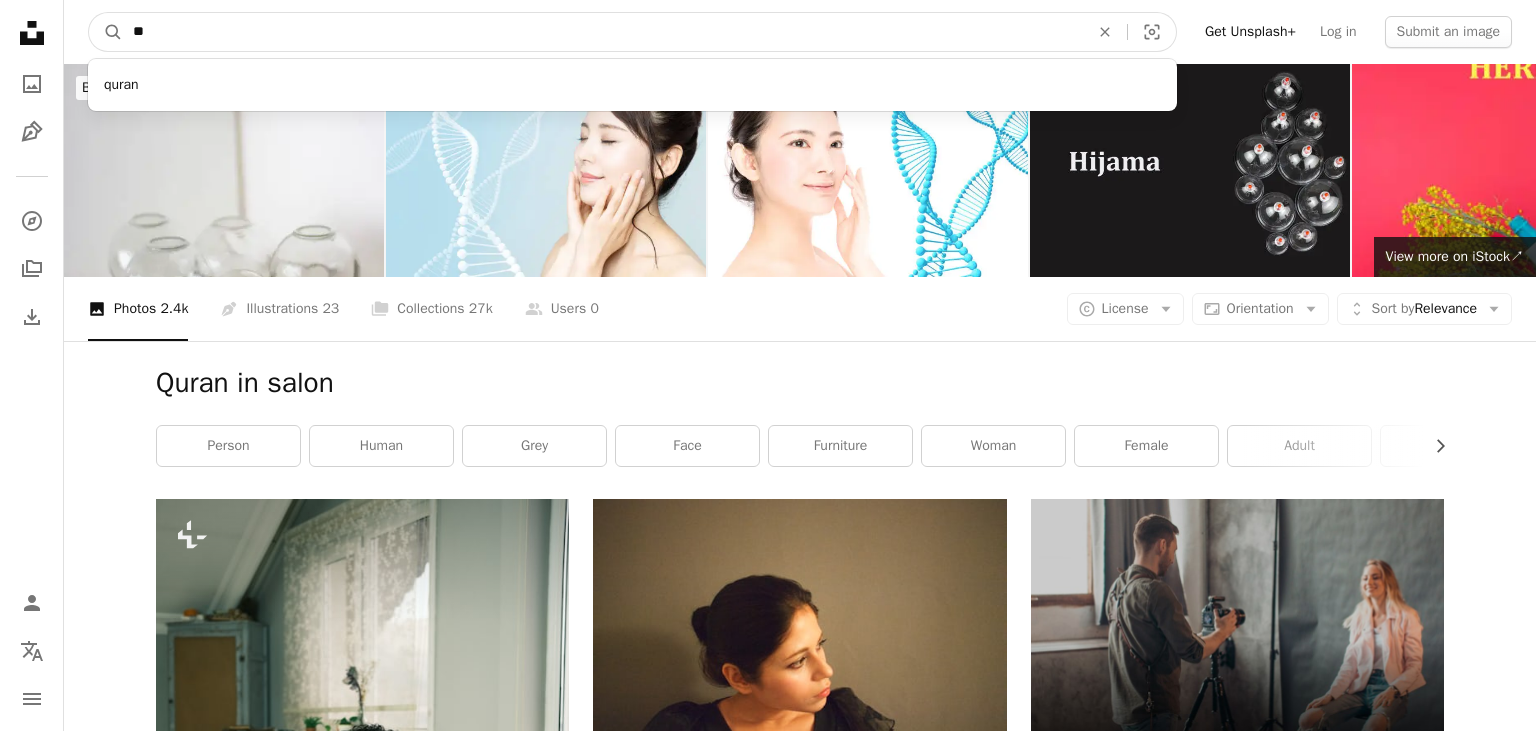 type on "*" 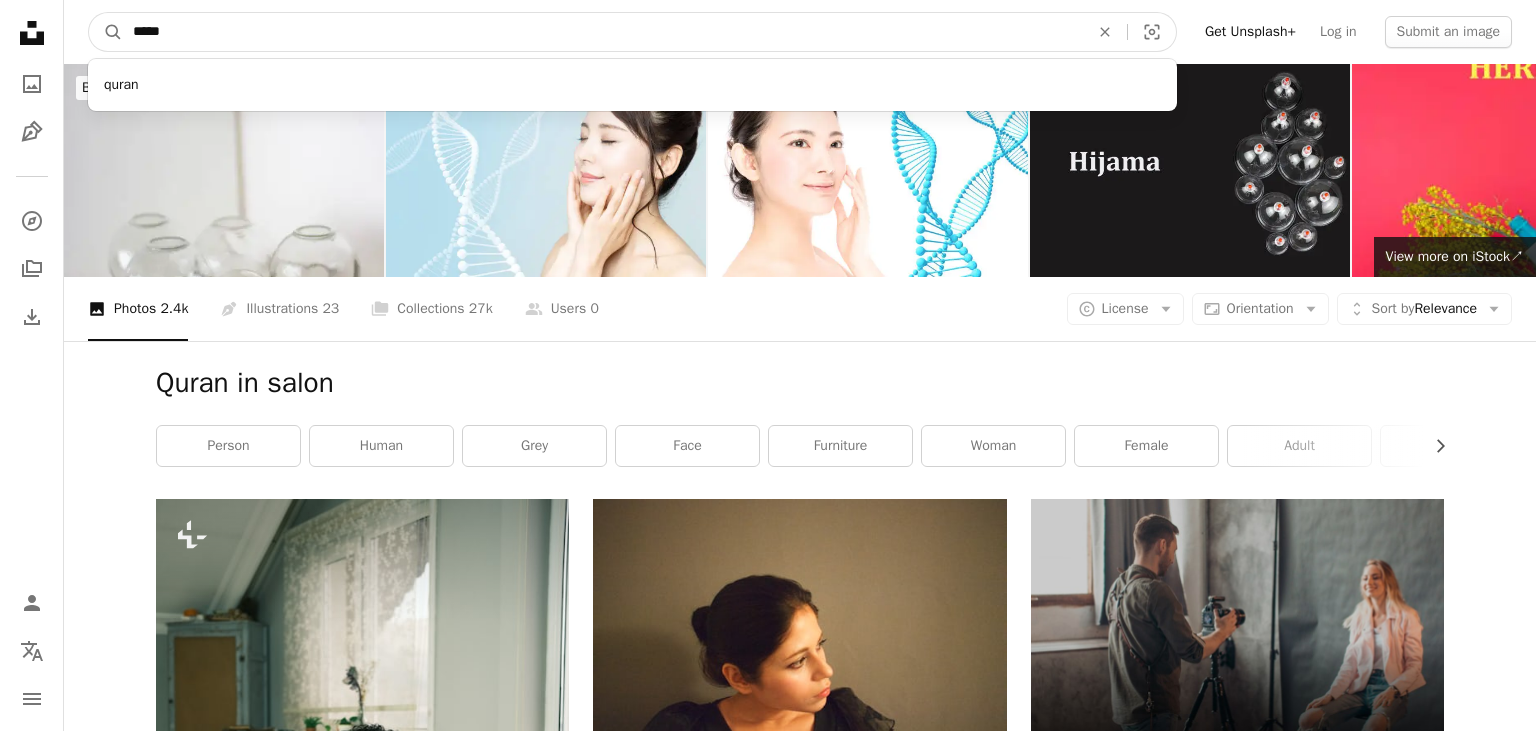 type on "*****" 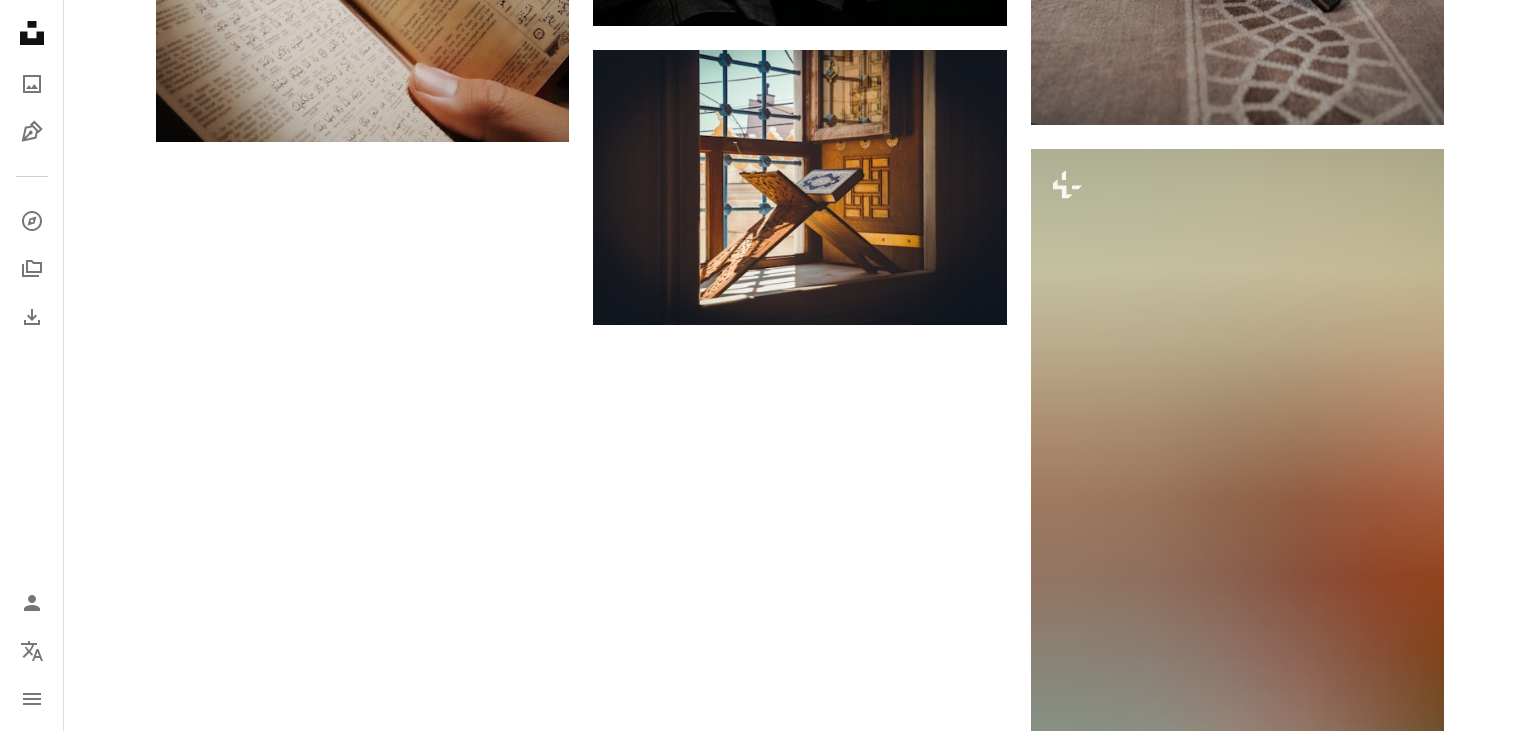scroll, scrollTop: 3484, scrollLeft: 0, axis: vertical 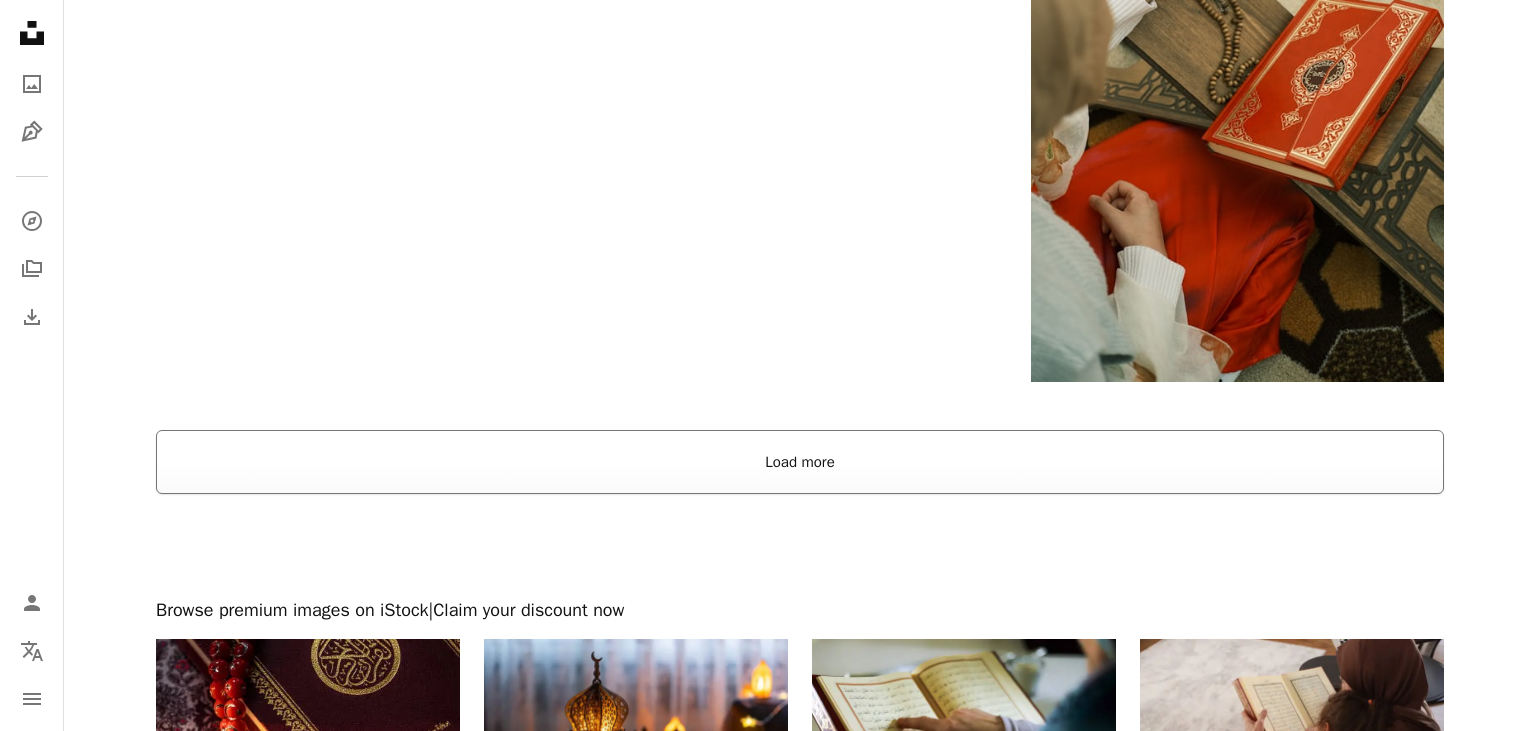 click on "Load more" at bounding box center (800, 462) 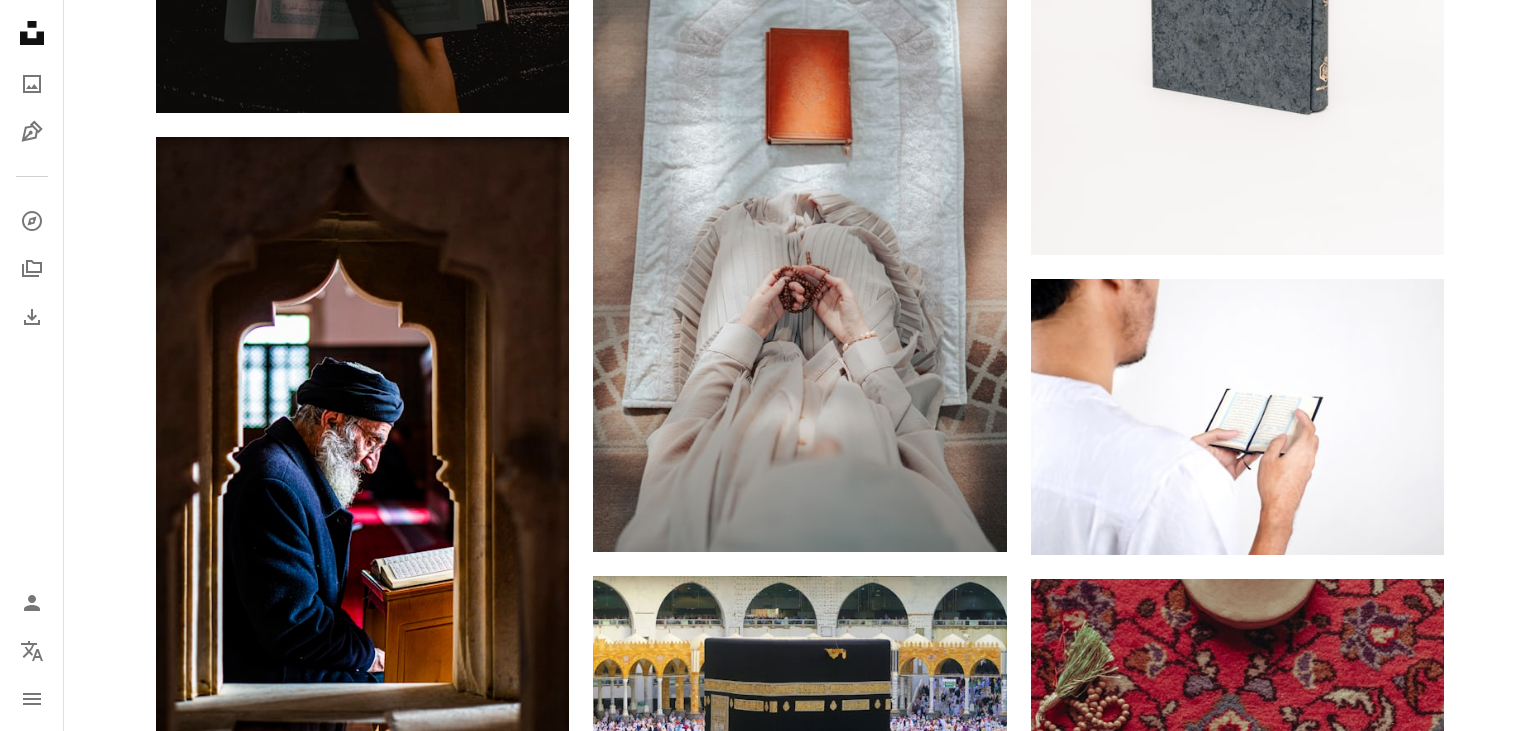 scroll, scrollTop: 14326, scrollLeft: 0, axis: vertical 